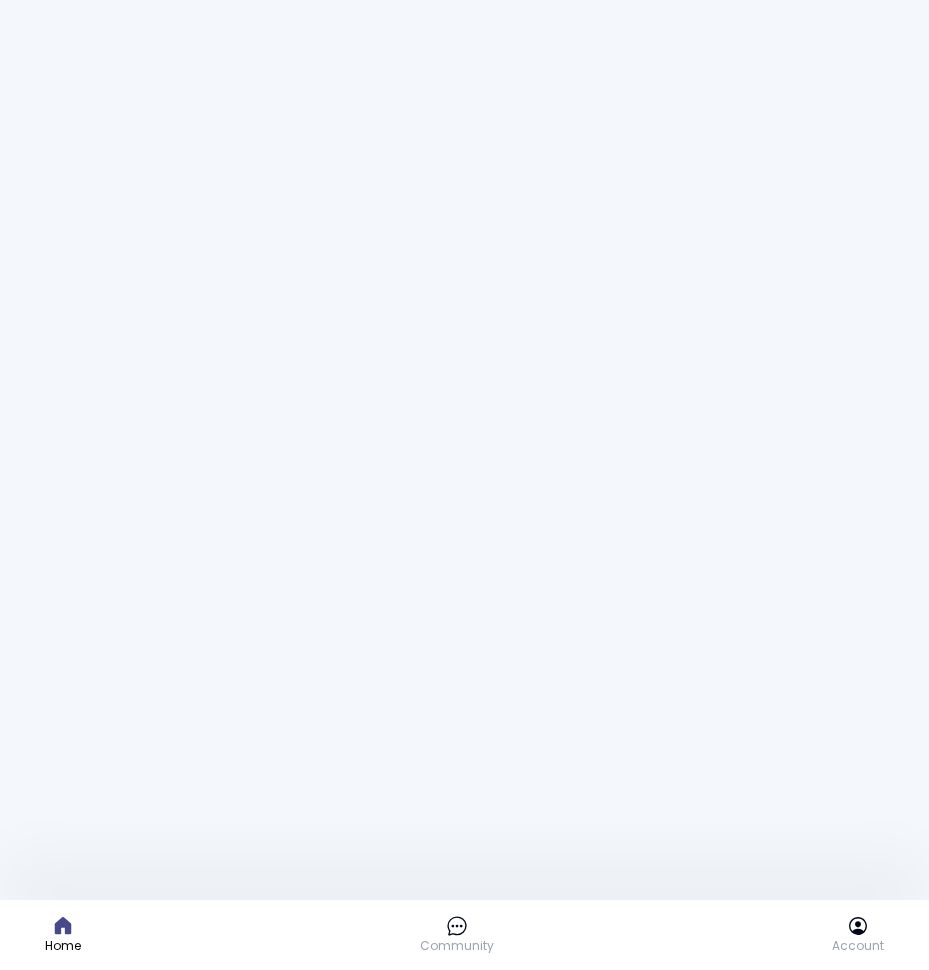 scroll, scrollTop: 0, scrollLeft: 0, axis: both 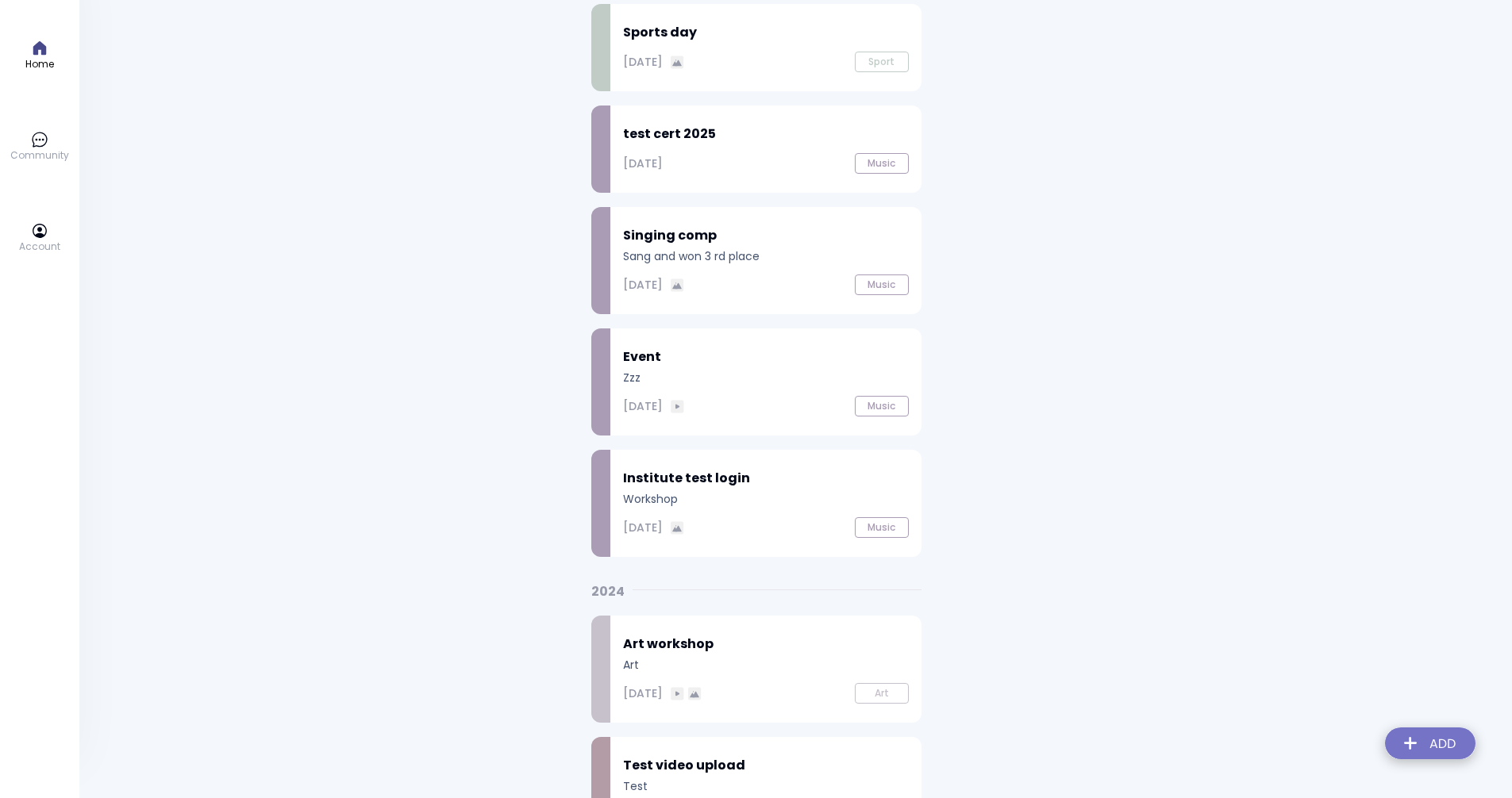 click on "Account" at bounding box center [40, 247] 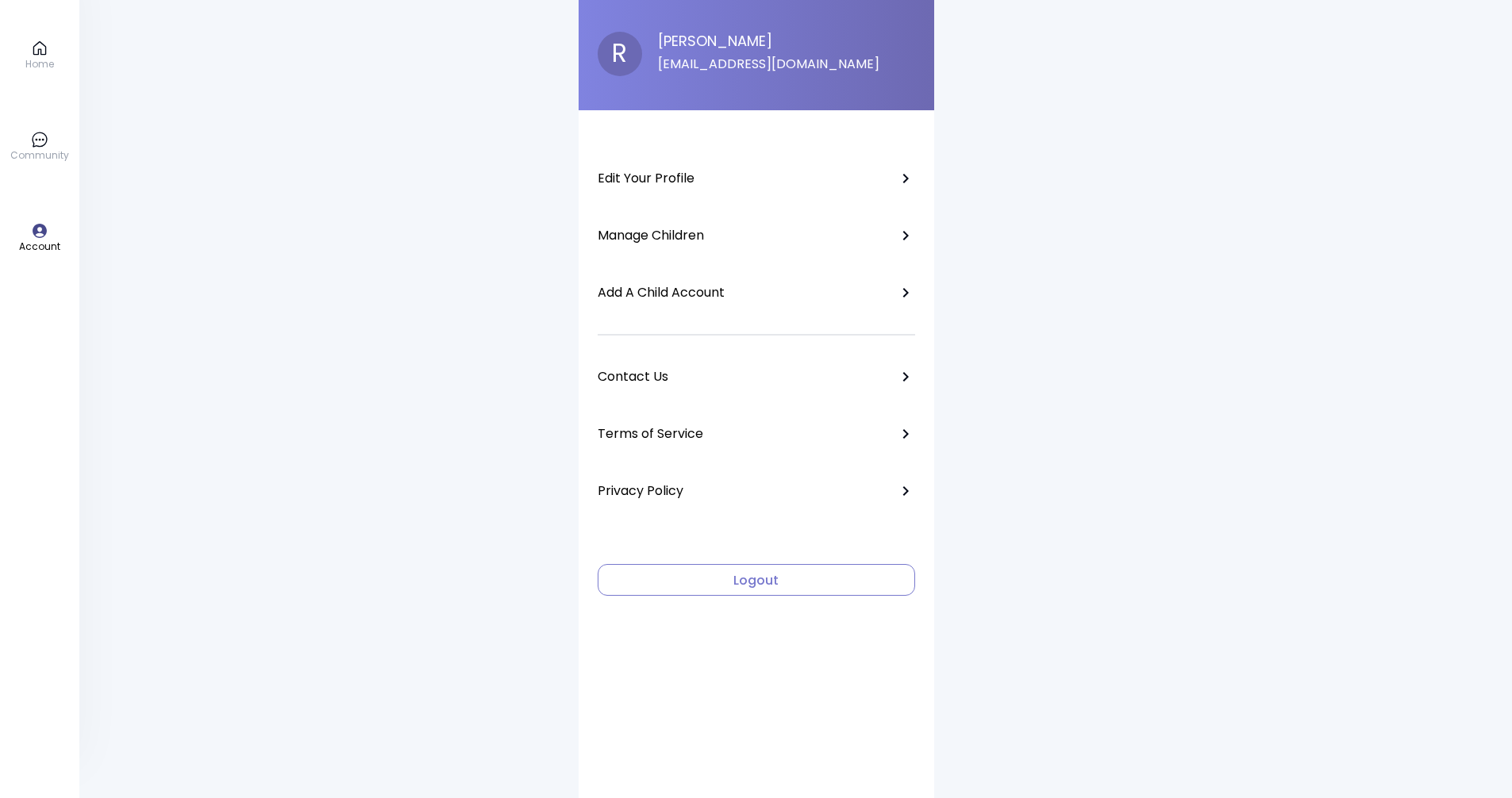scroll, scrollTop: 0, scrollLeft: 0, axis: both 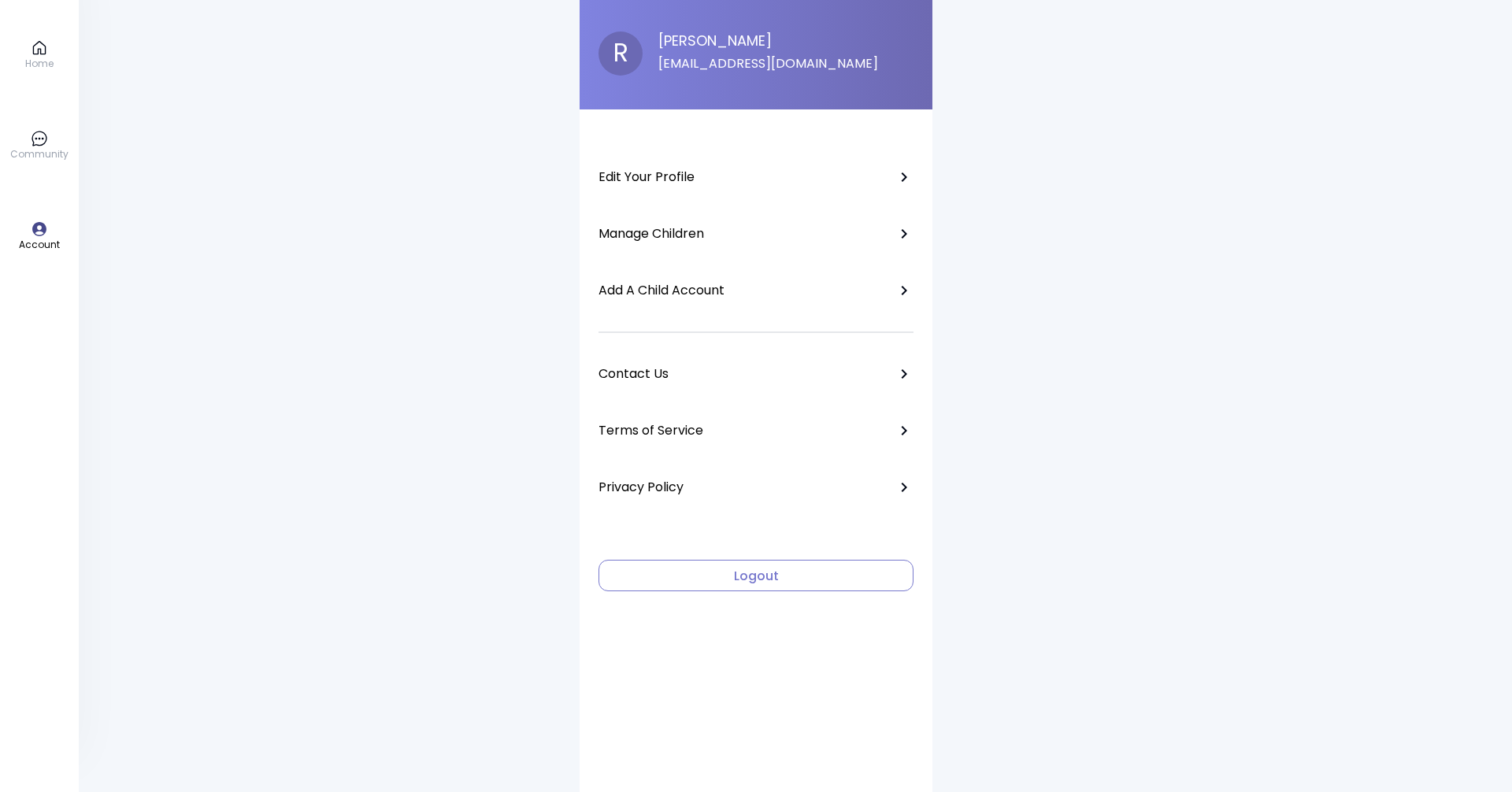 click on "Logout" at bounding box center (756, 575) 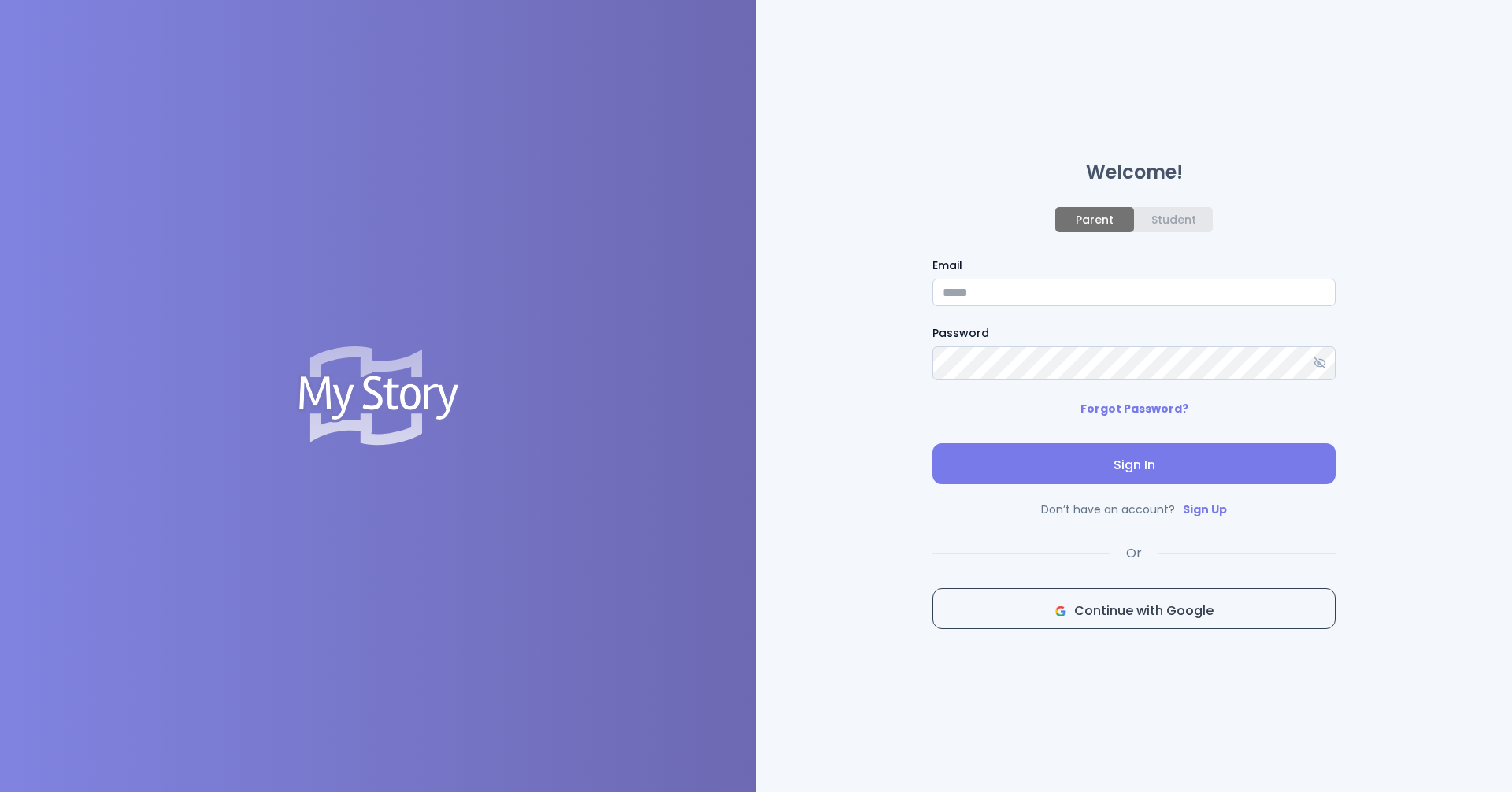 type on "**********" 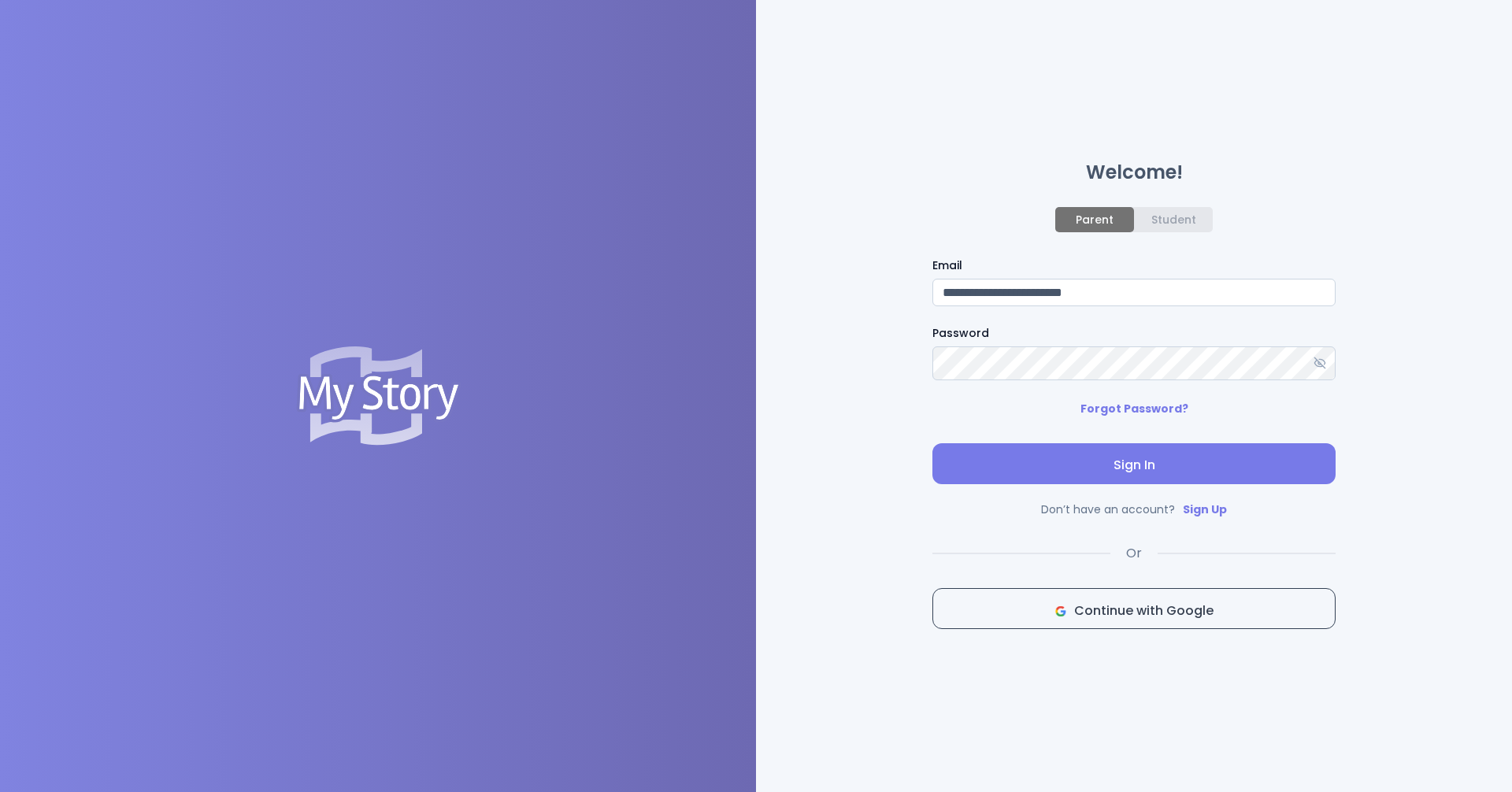 click on "**********" at bounding box center (1134, 292) 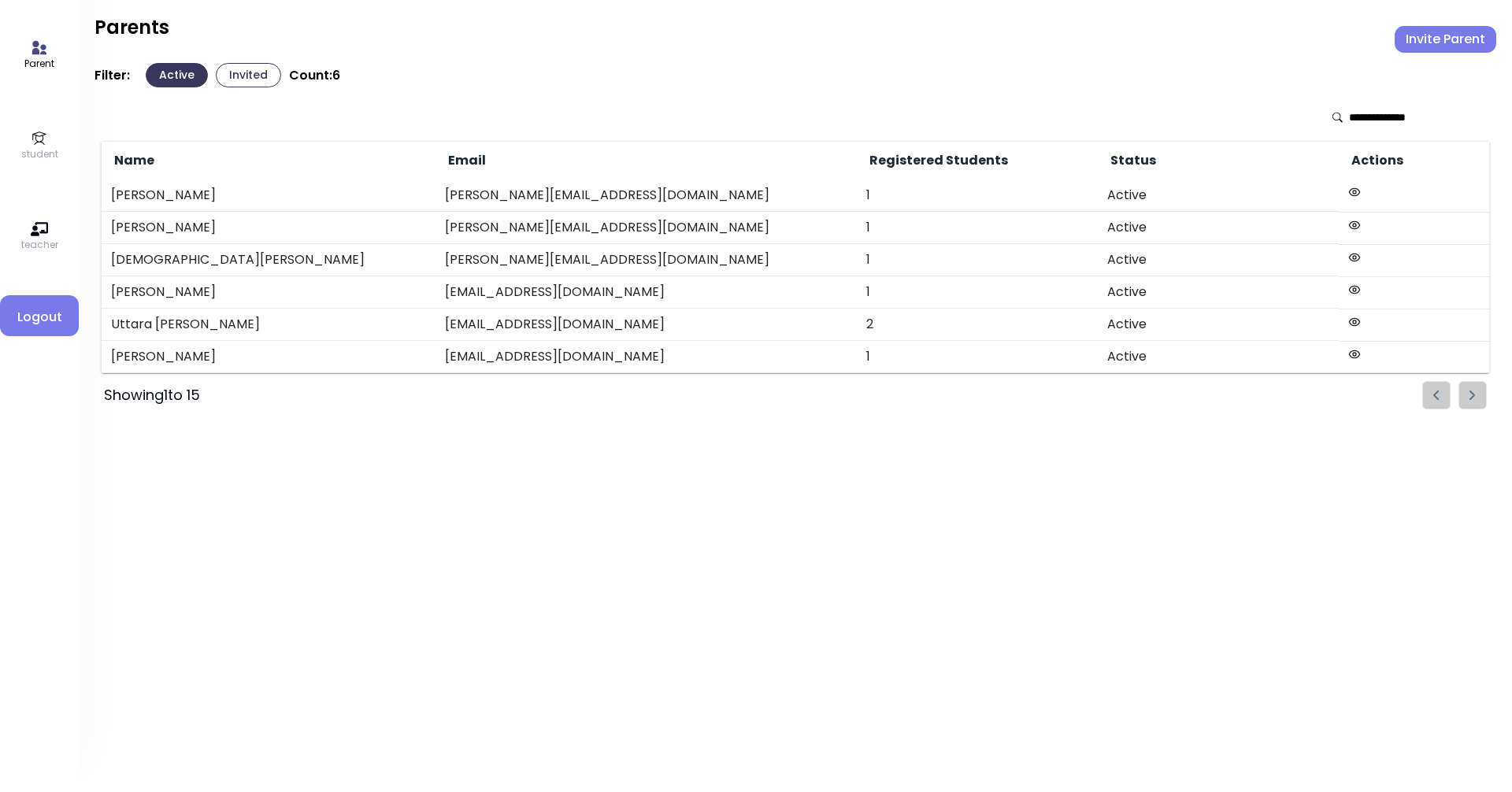click on "student" at bounding box center [39, 146] 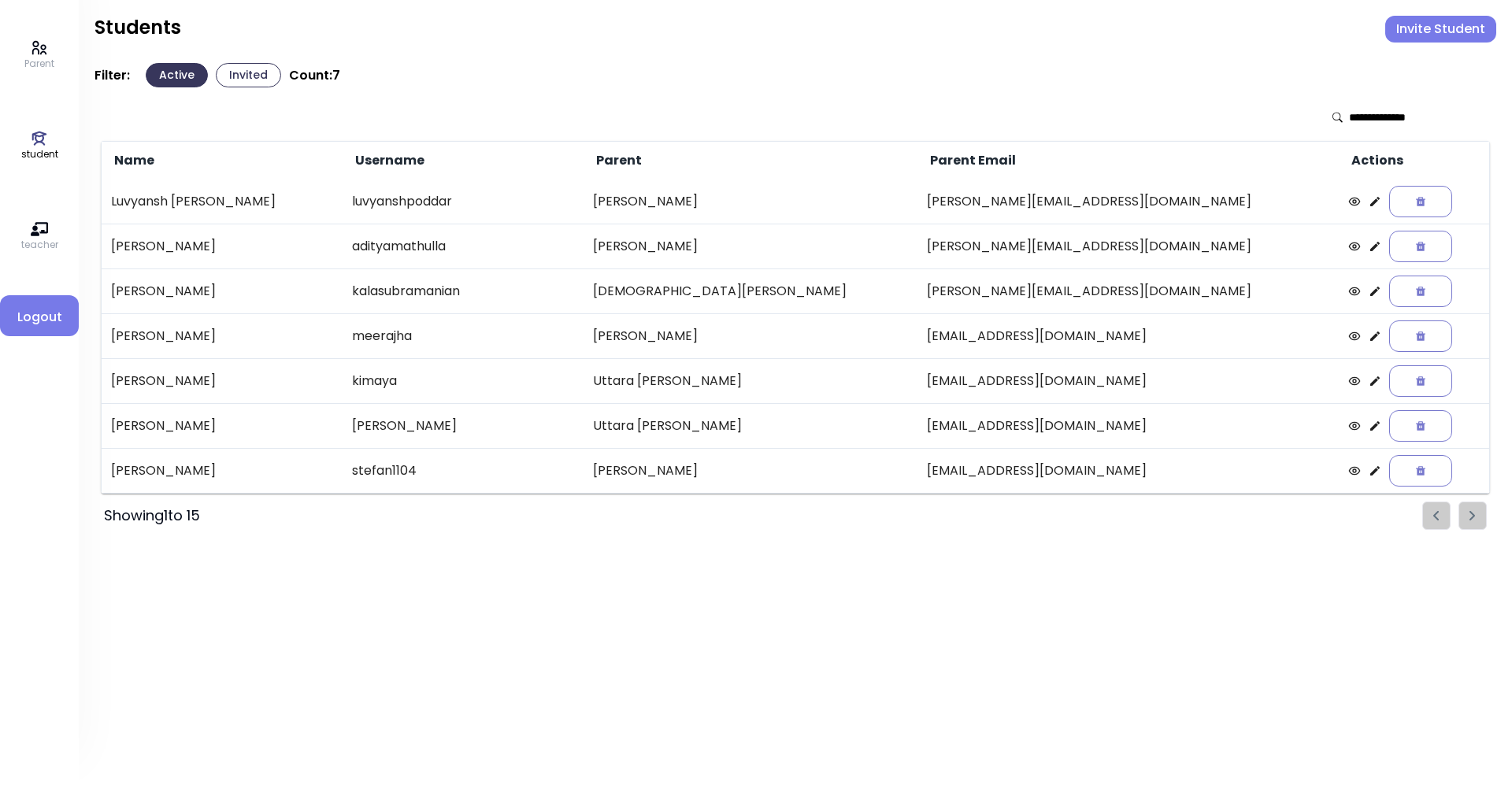click 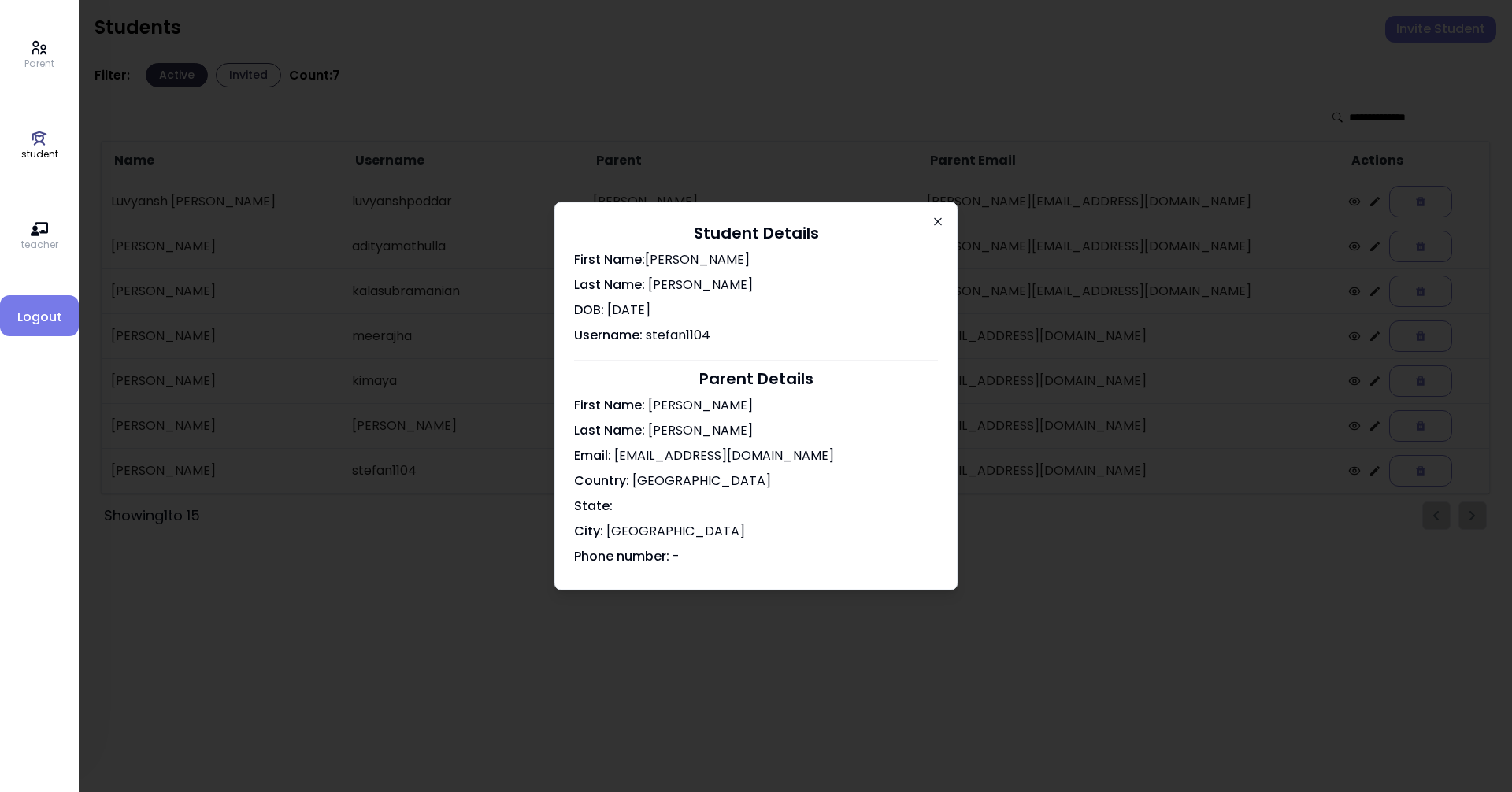 click 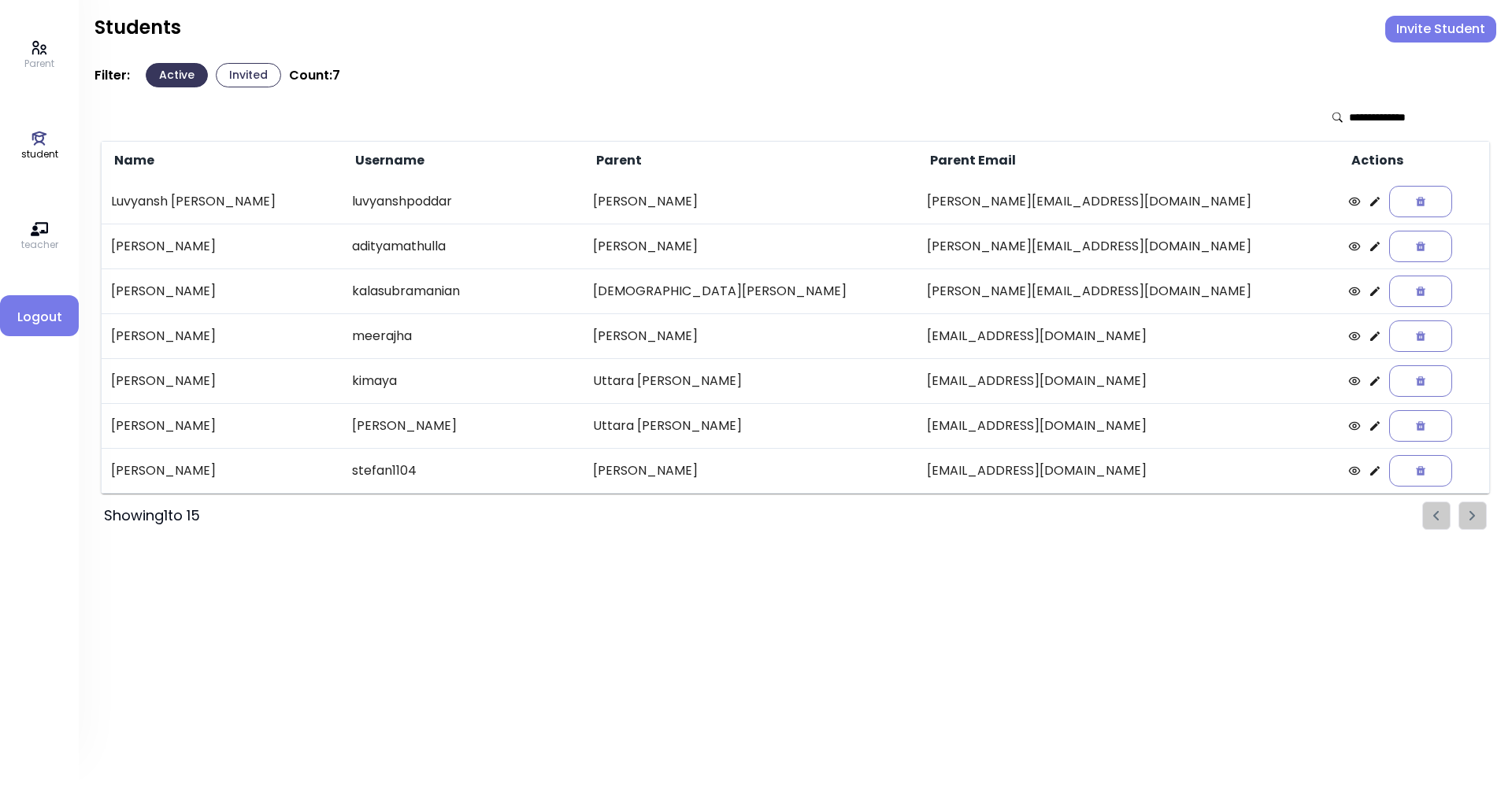 click 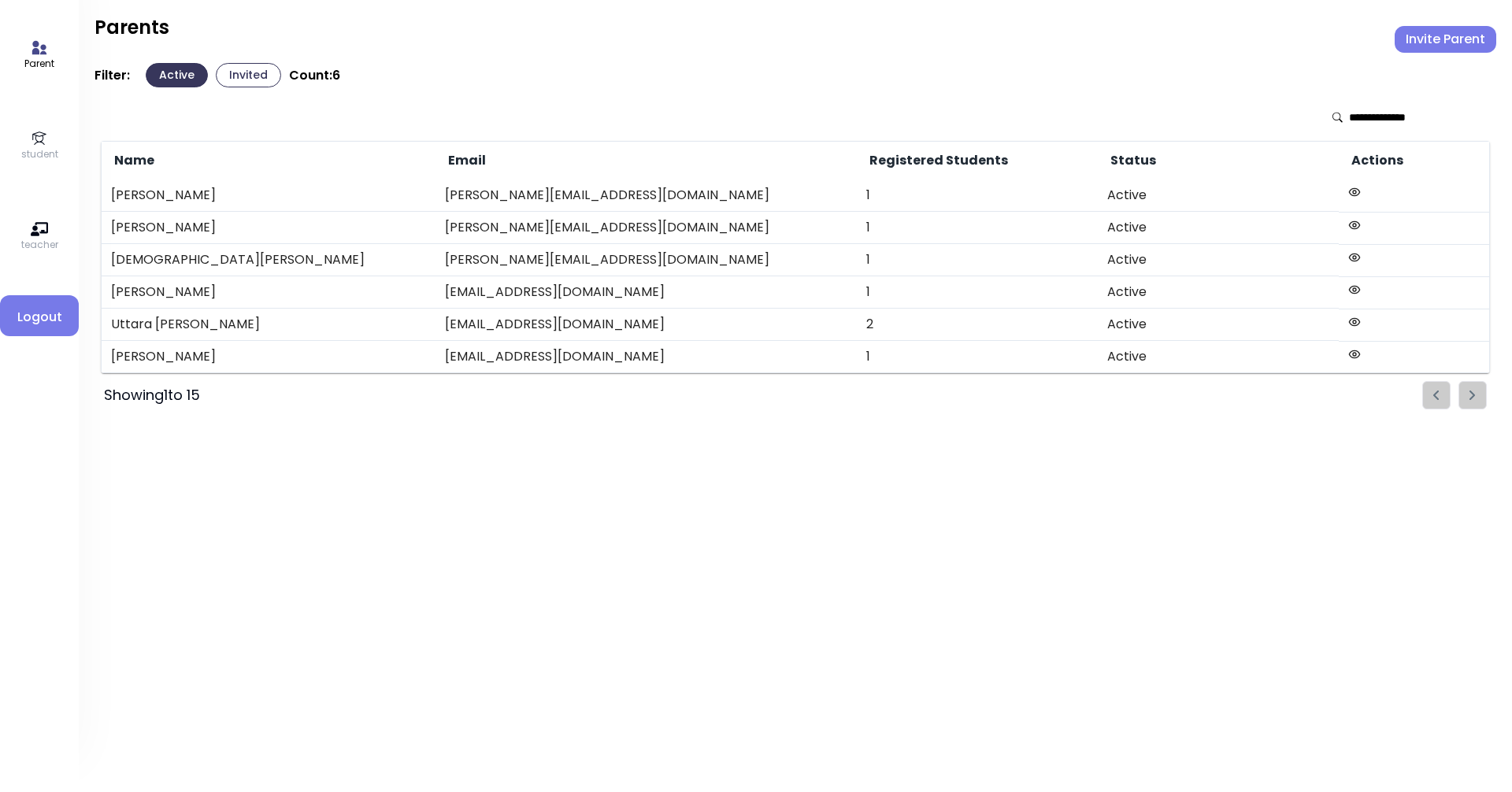 click 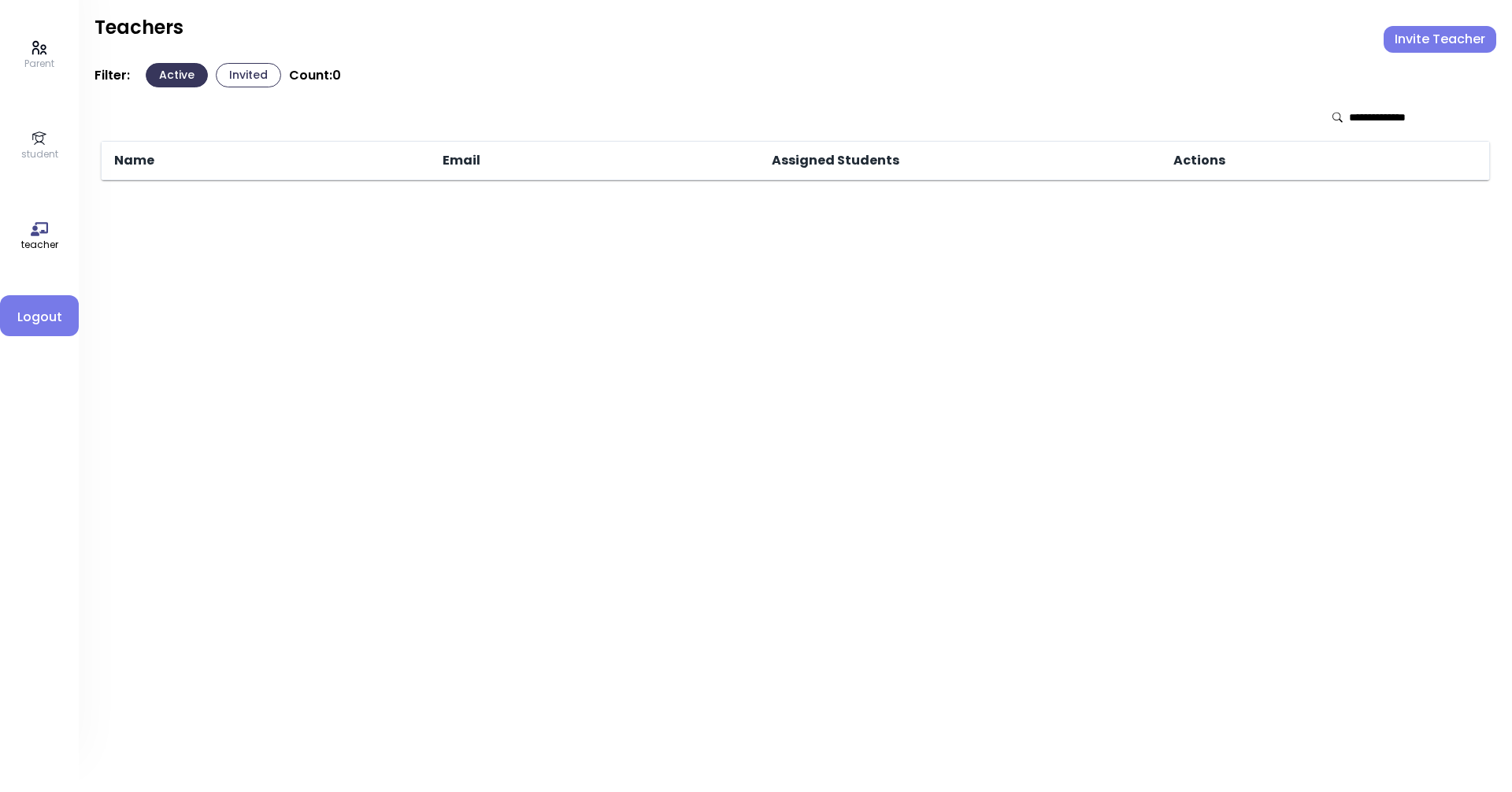 click 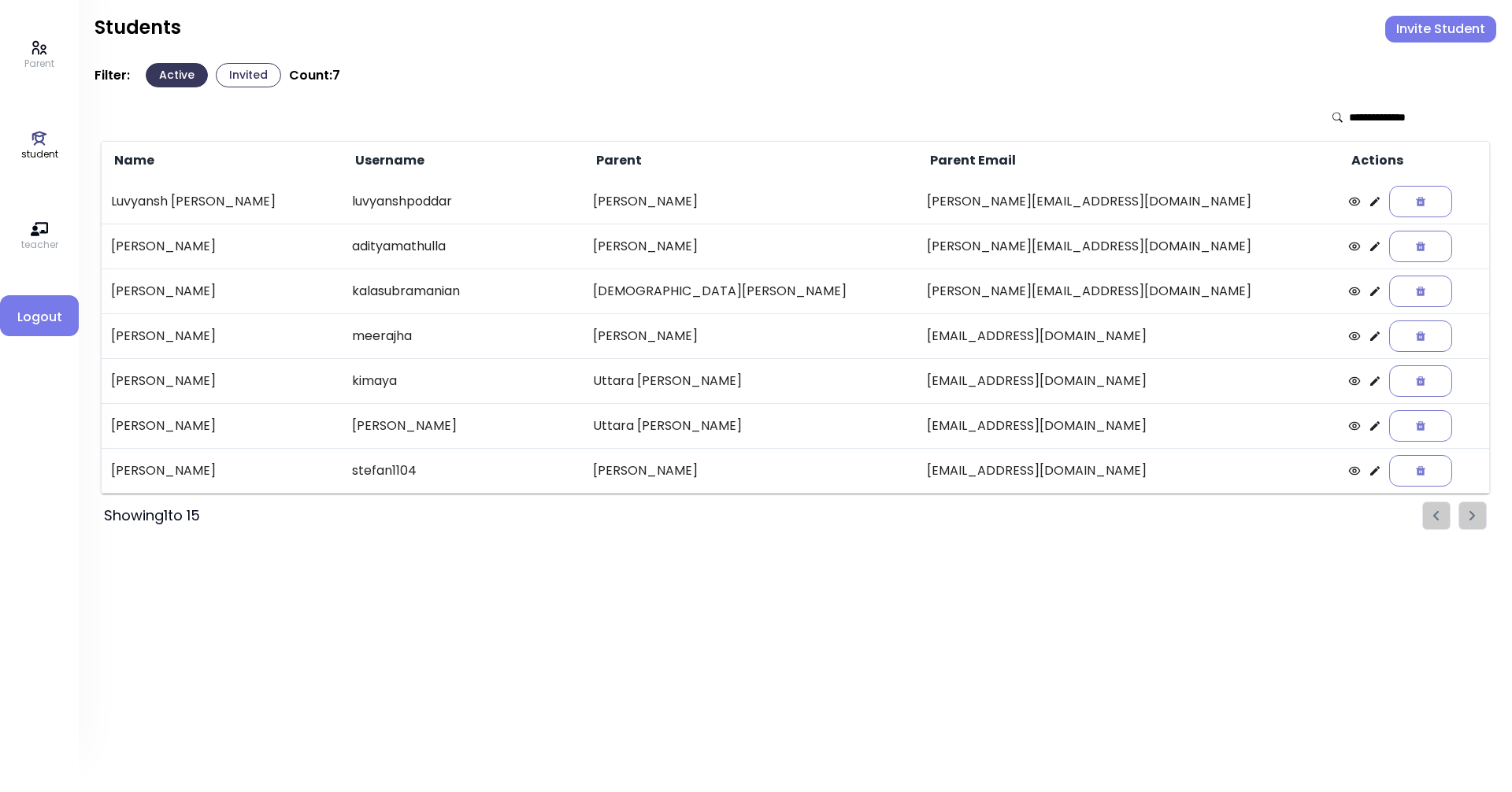 click 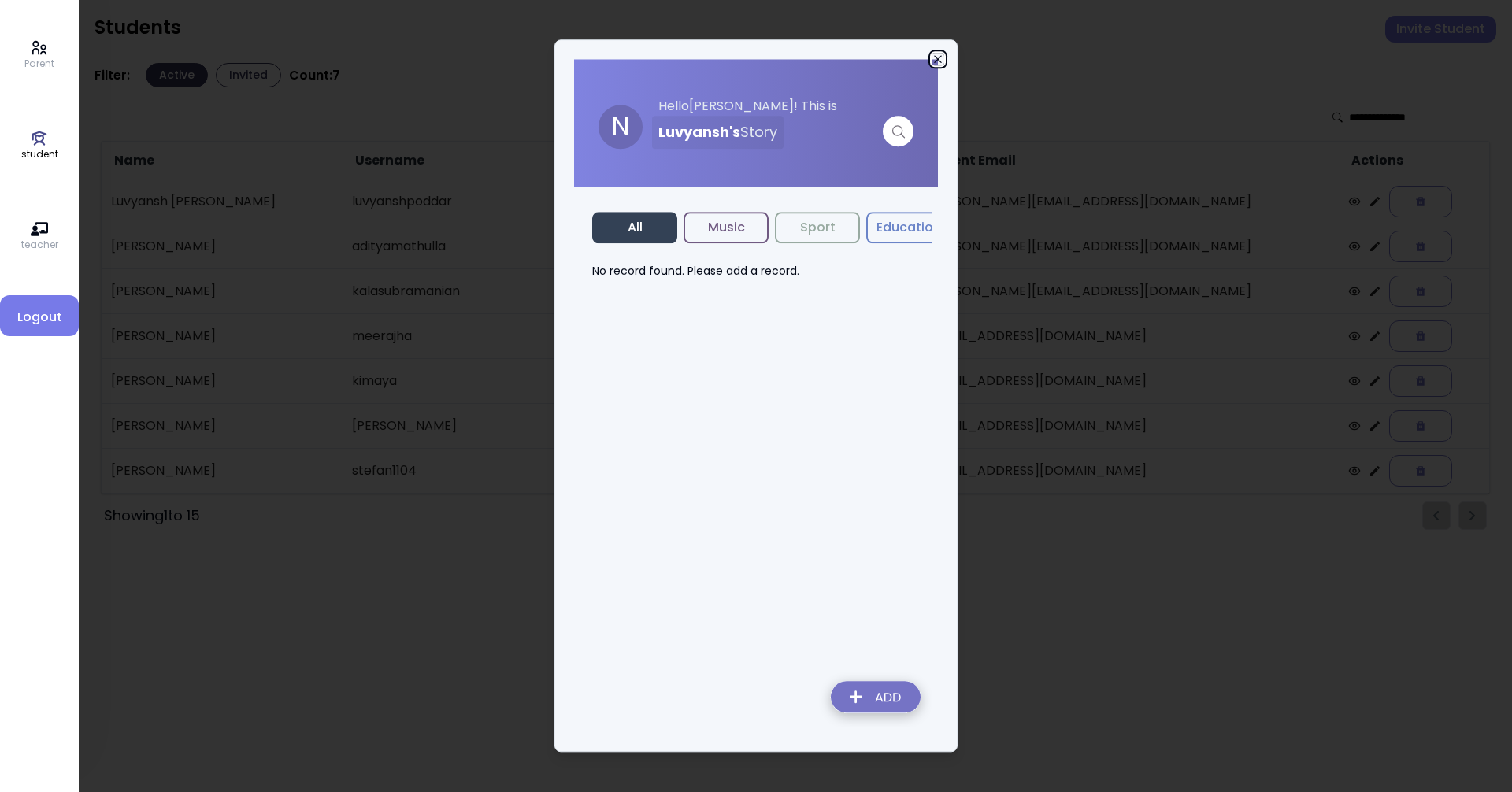 click 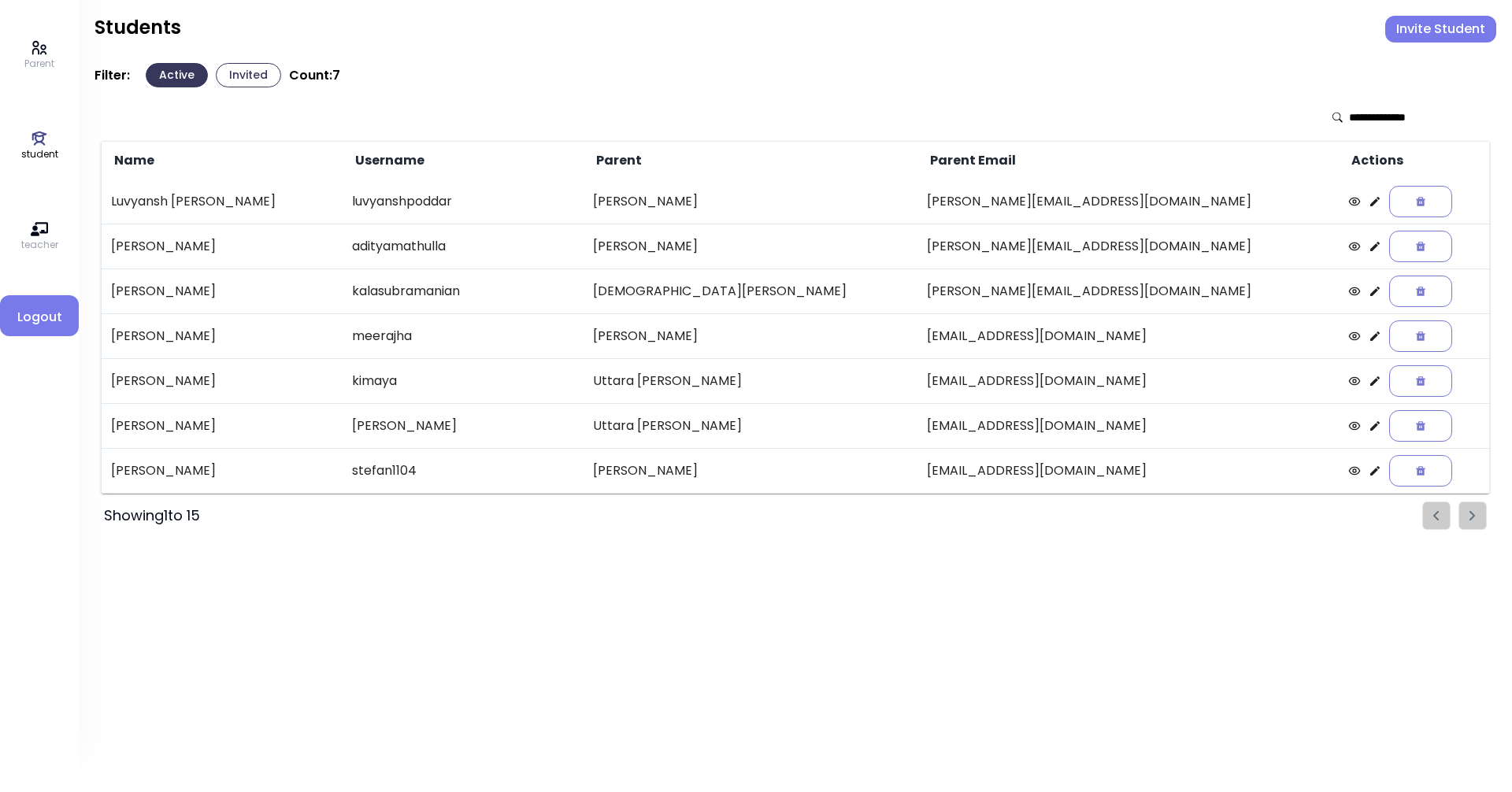click on "Invited" at bounding box center (248, 75) 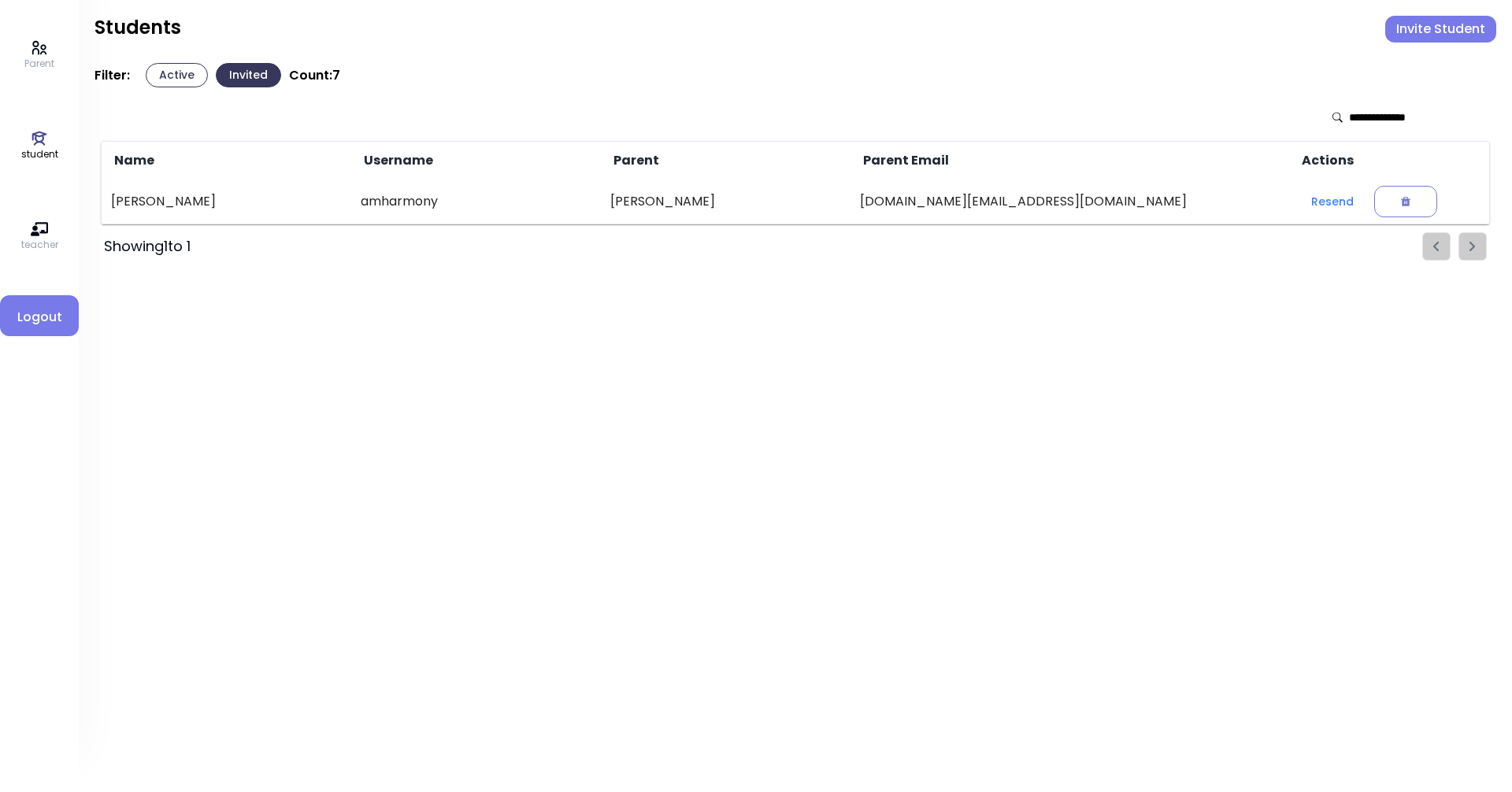 click on "Invite Student" at bounding box center [1440, 29] 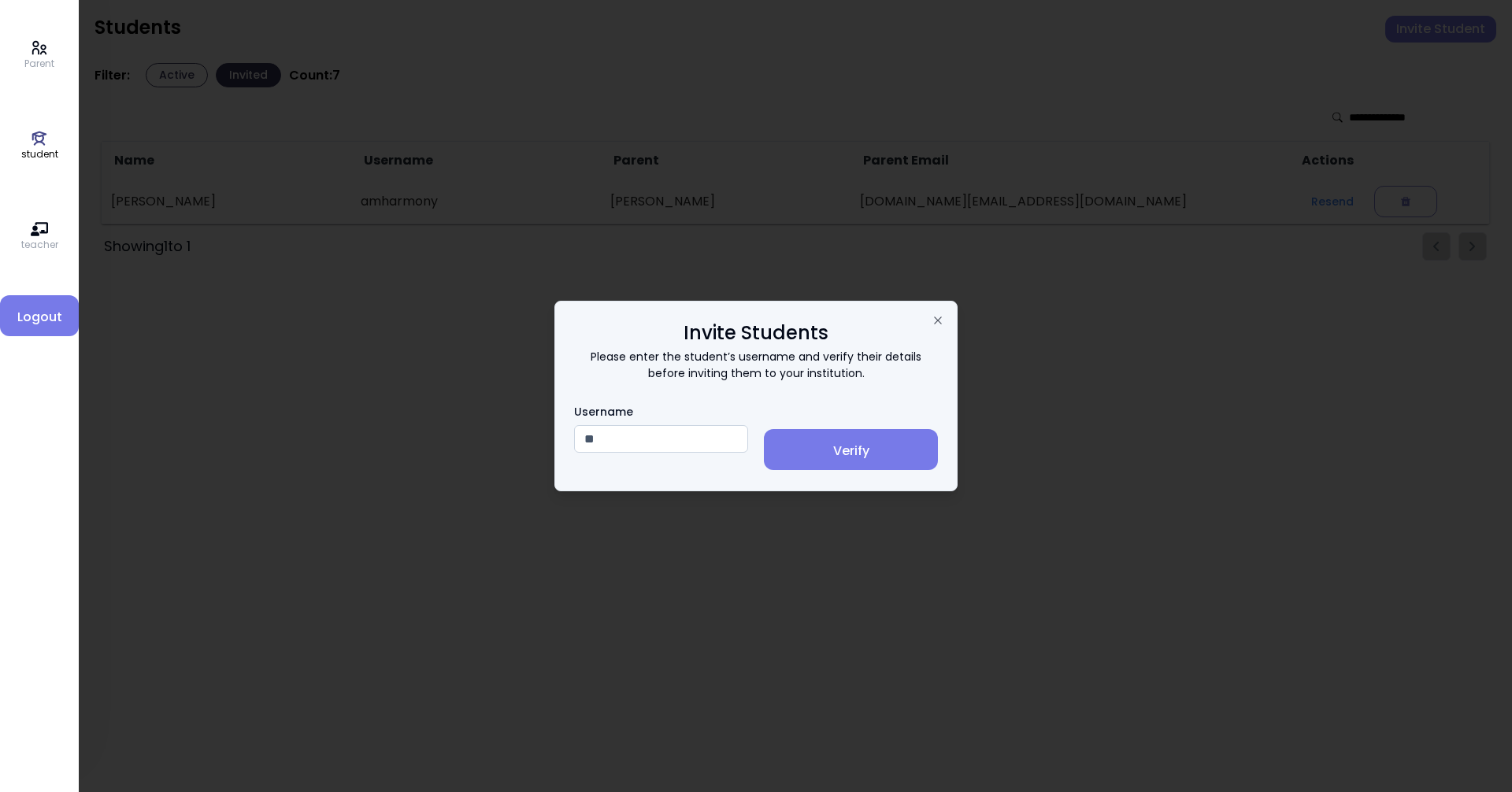 type on "*****" 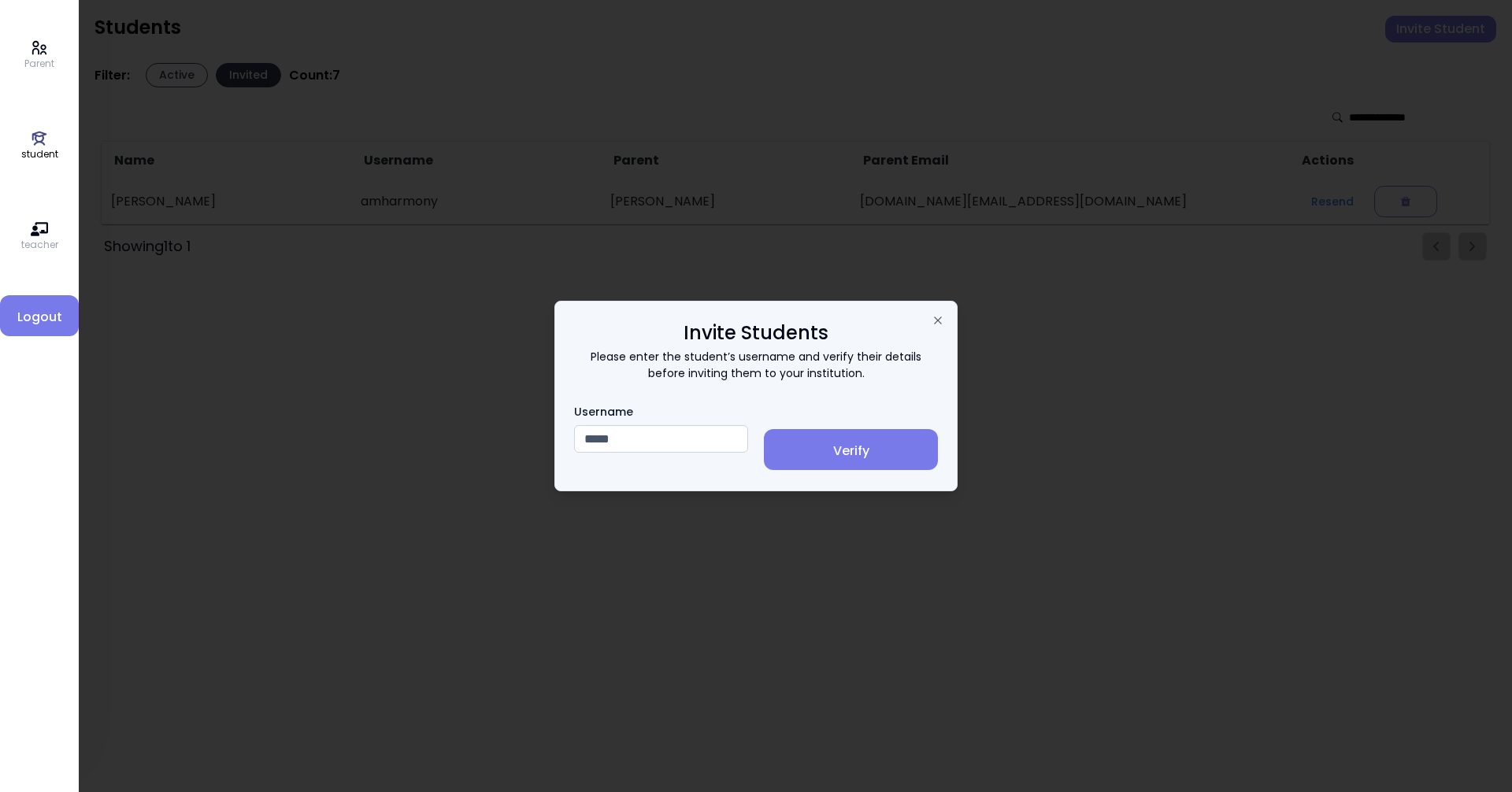 click on "Verify" at bounding box center [850, 450] 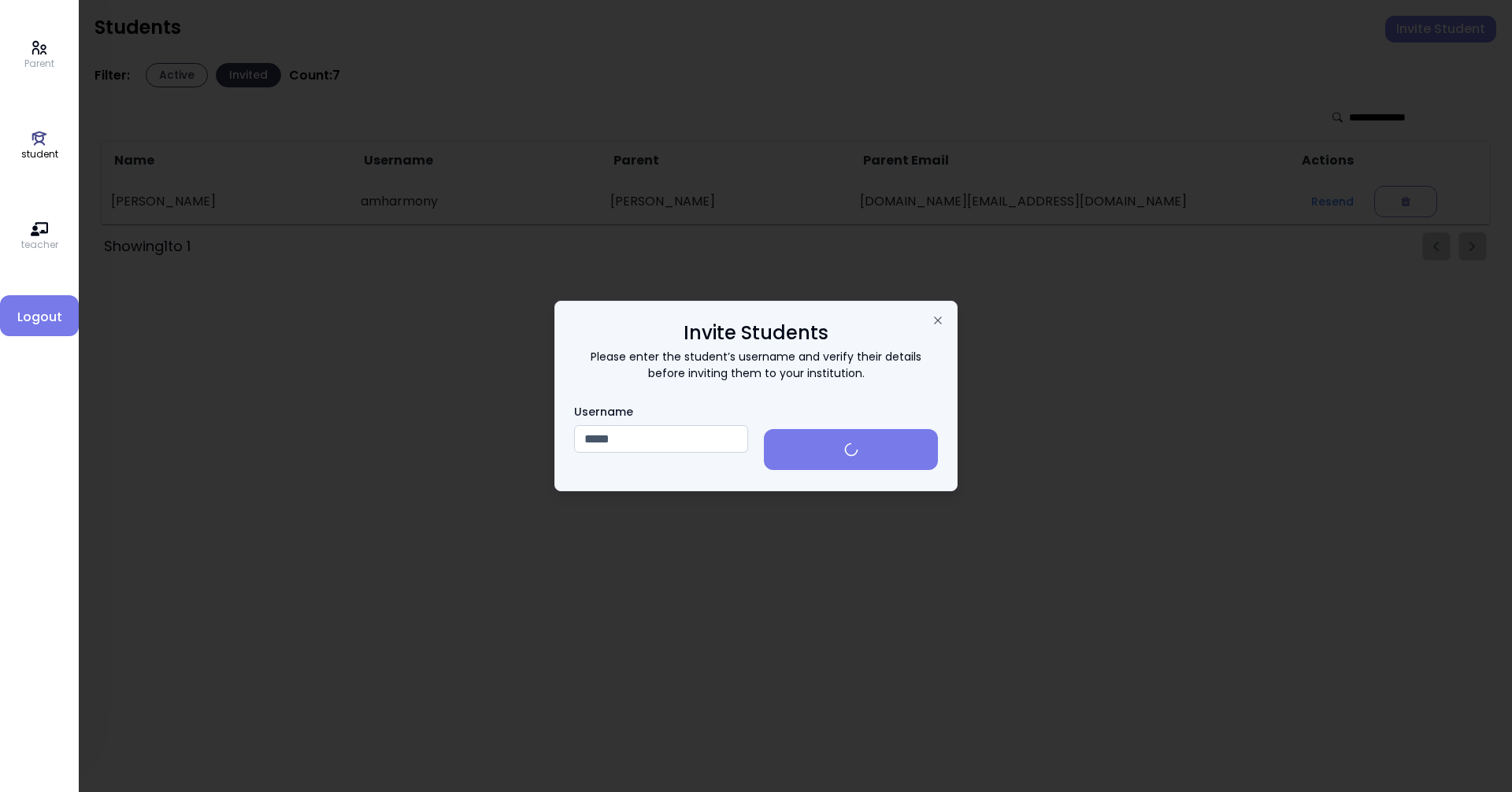 type 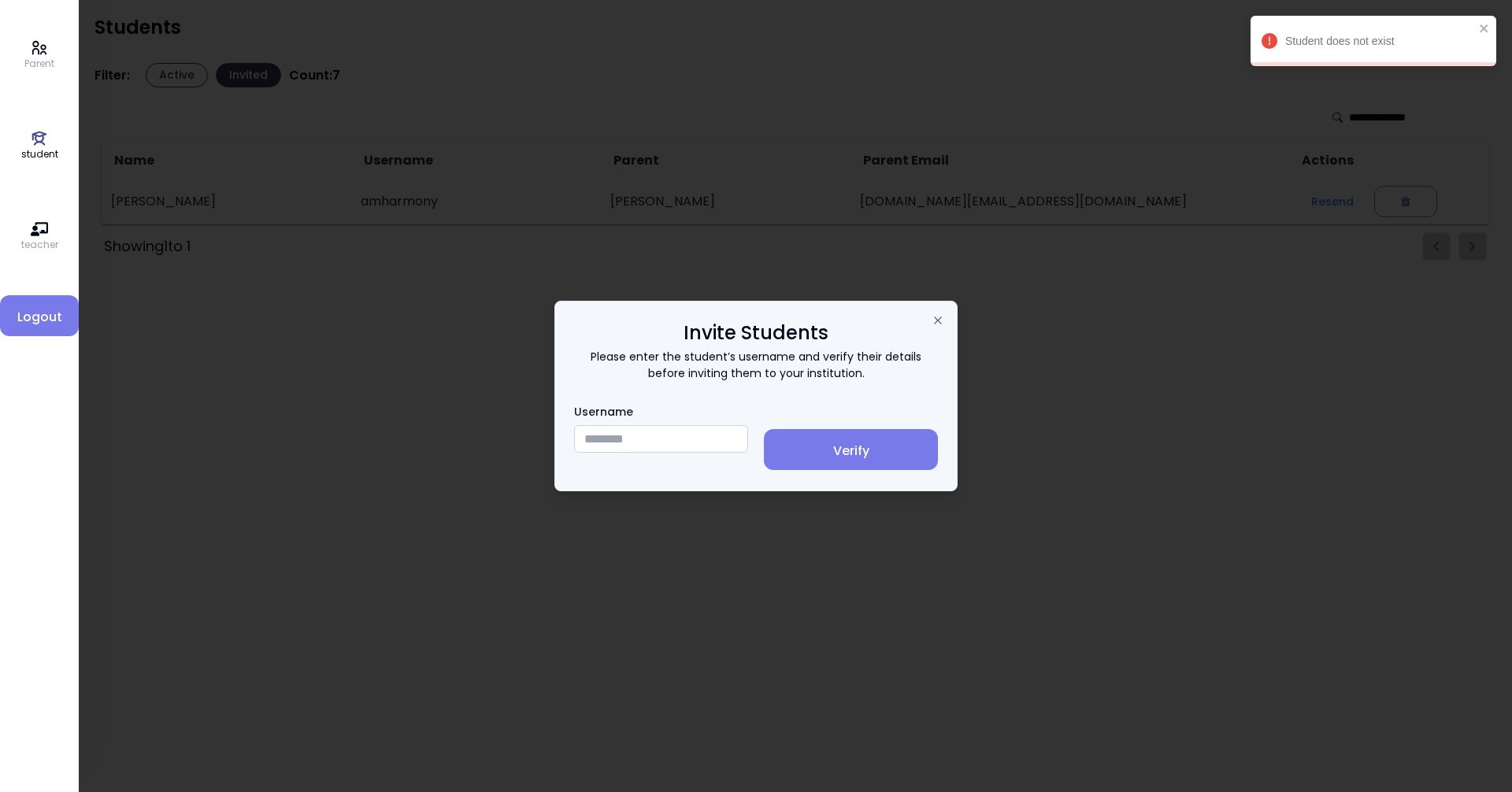 click at bounding box center [756, 396] 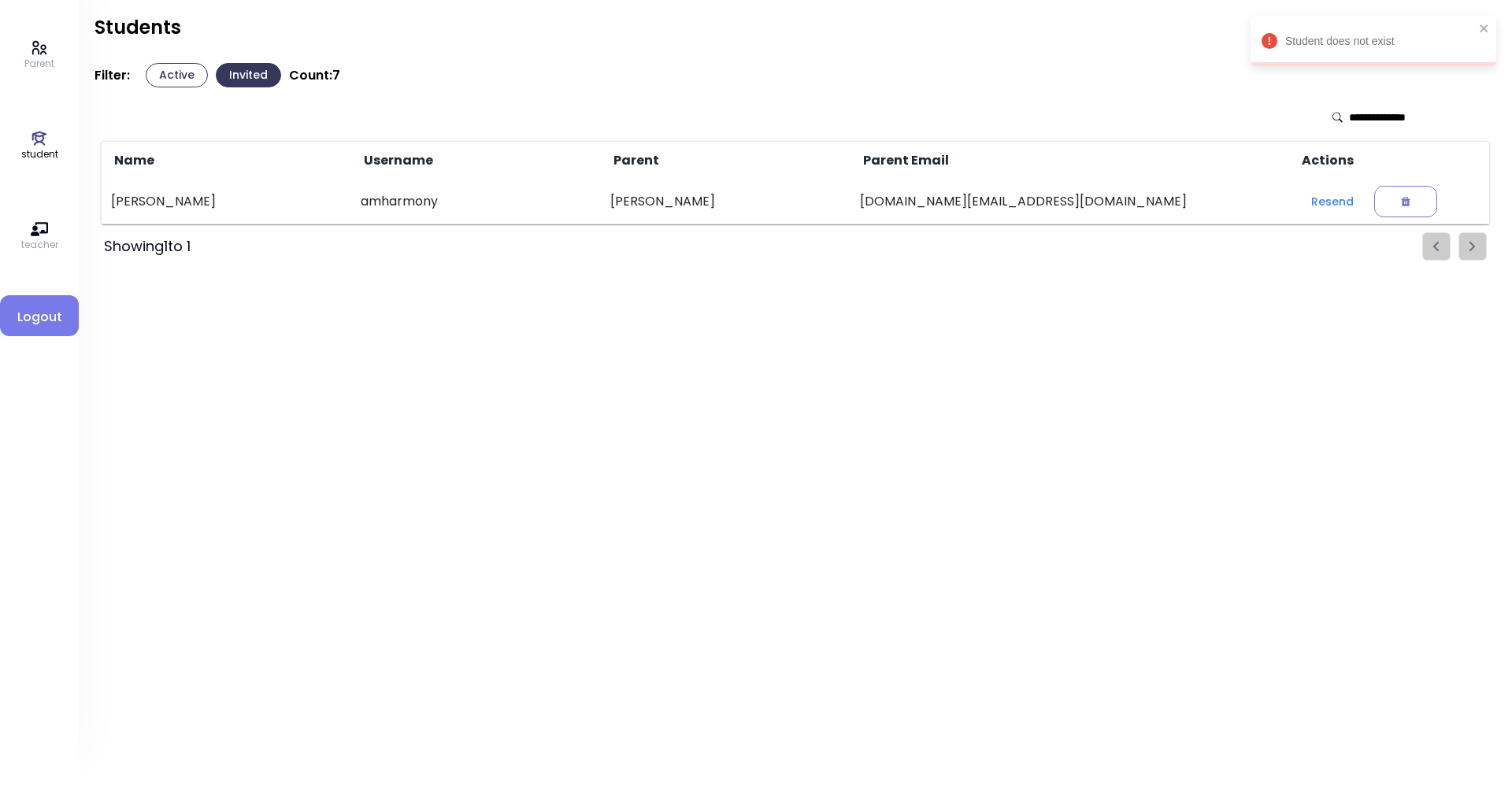 click on "Student does not exist" at bounding box center (1368, 41) 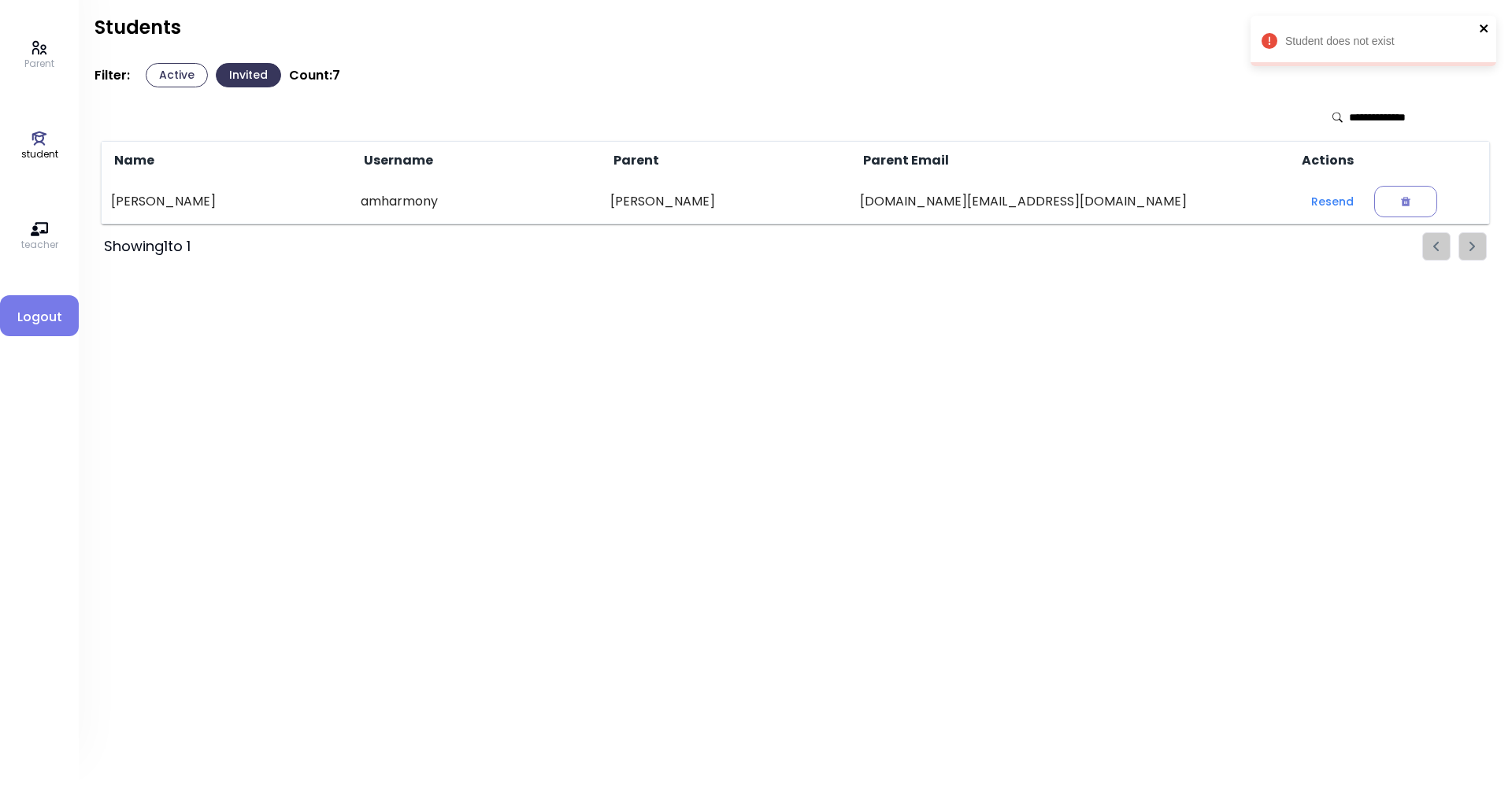 click 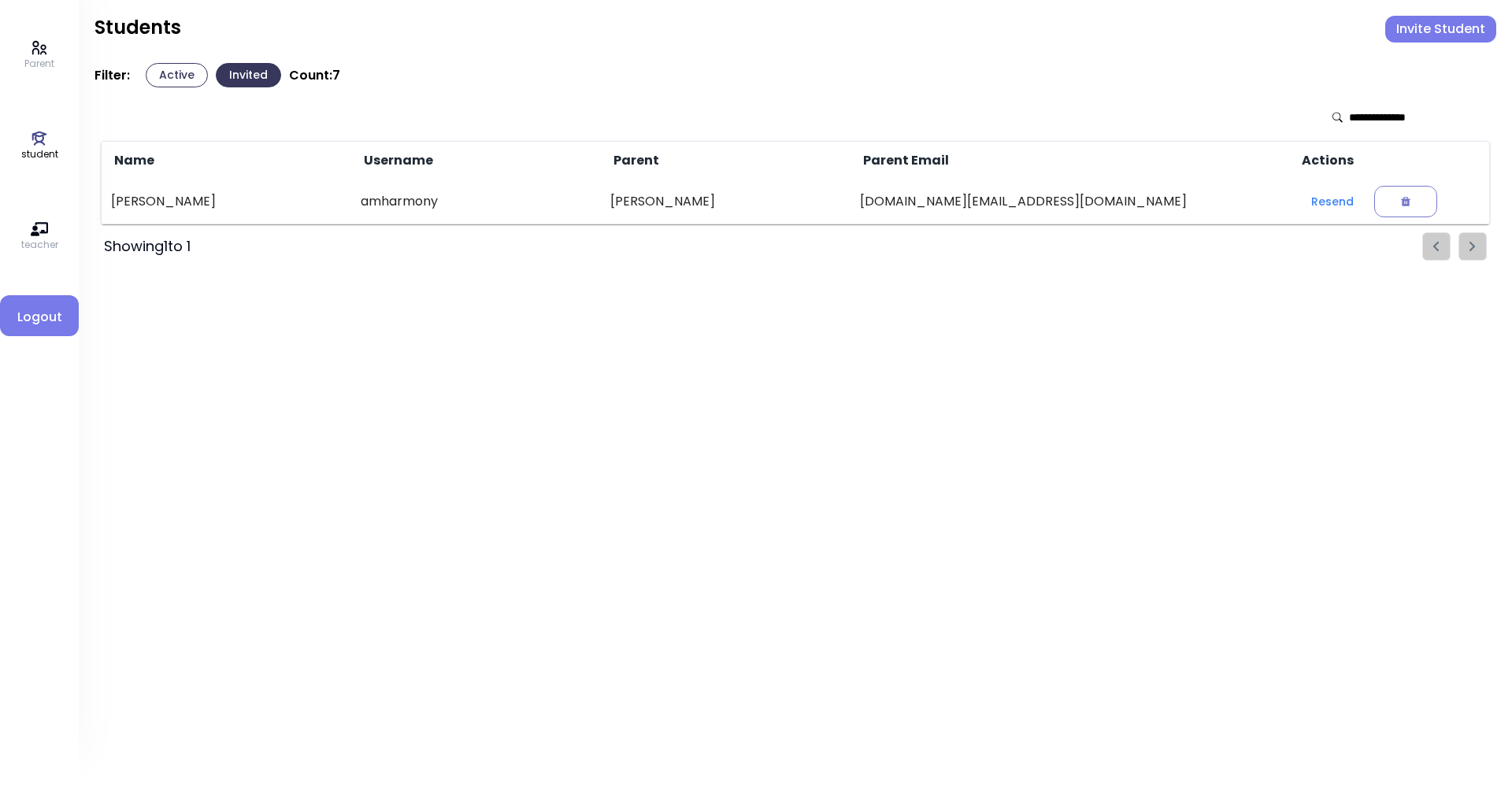 click on "Invite Student" at bounding box center (1440, 29) 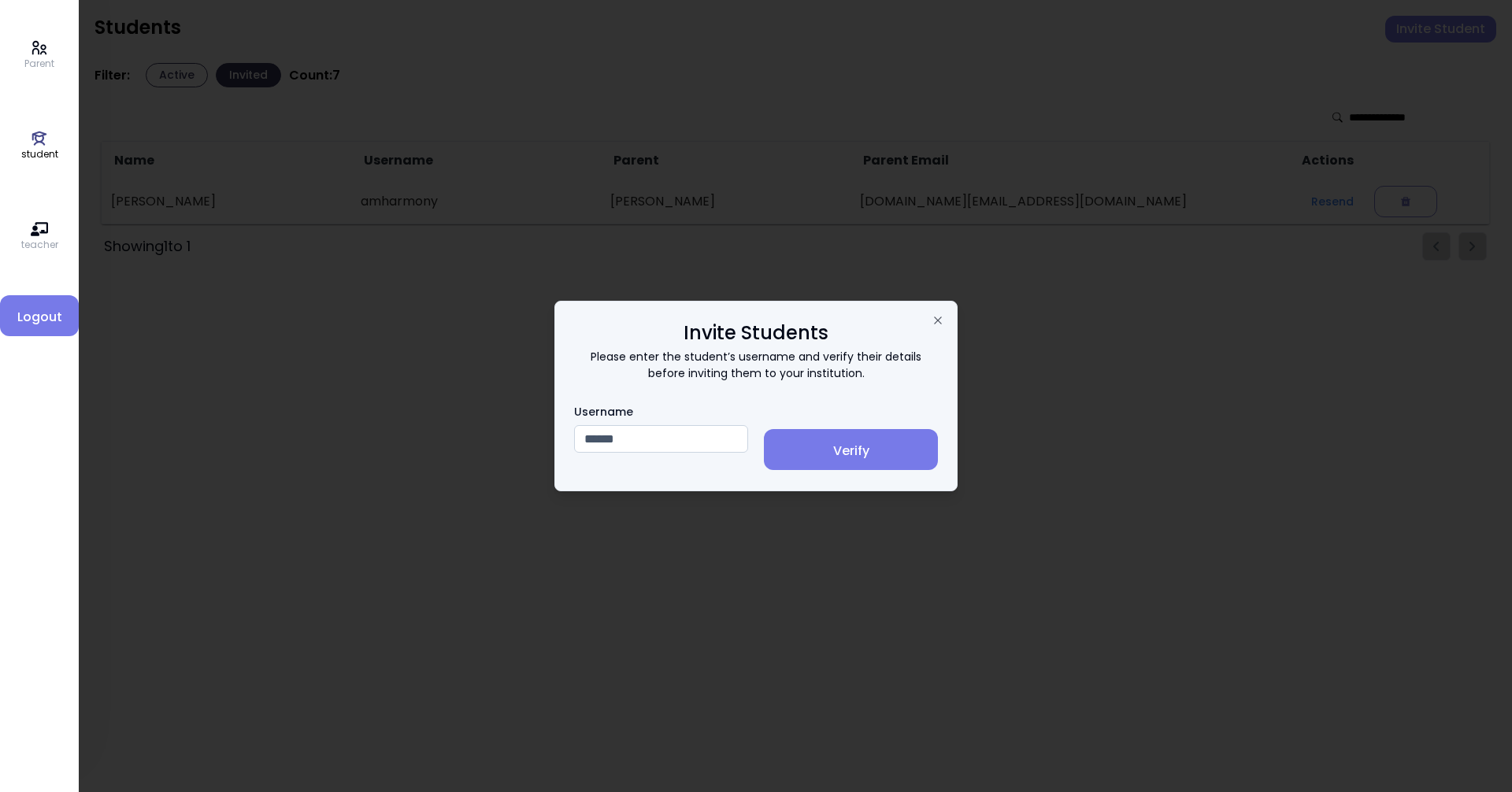 type on "******" 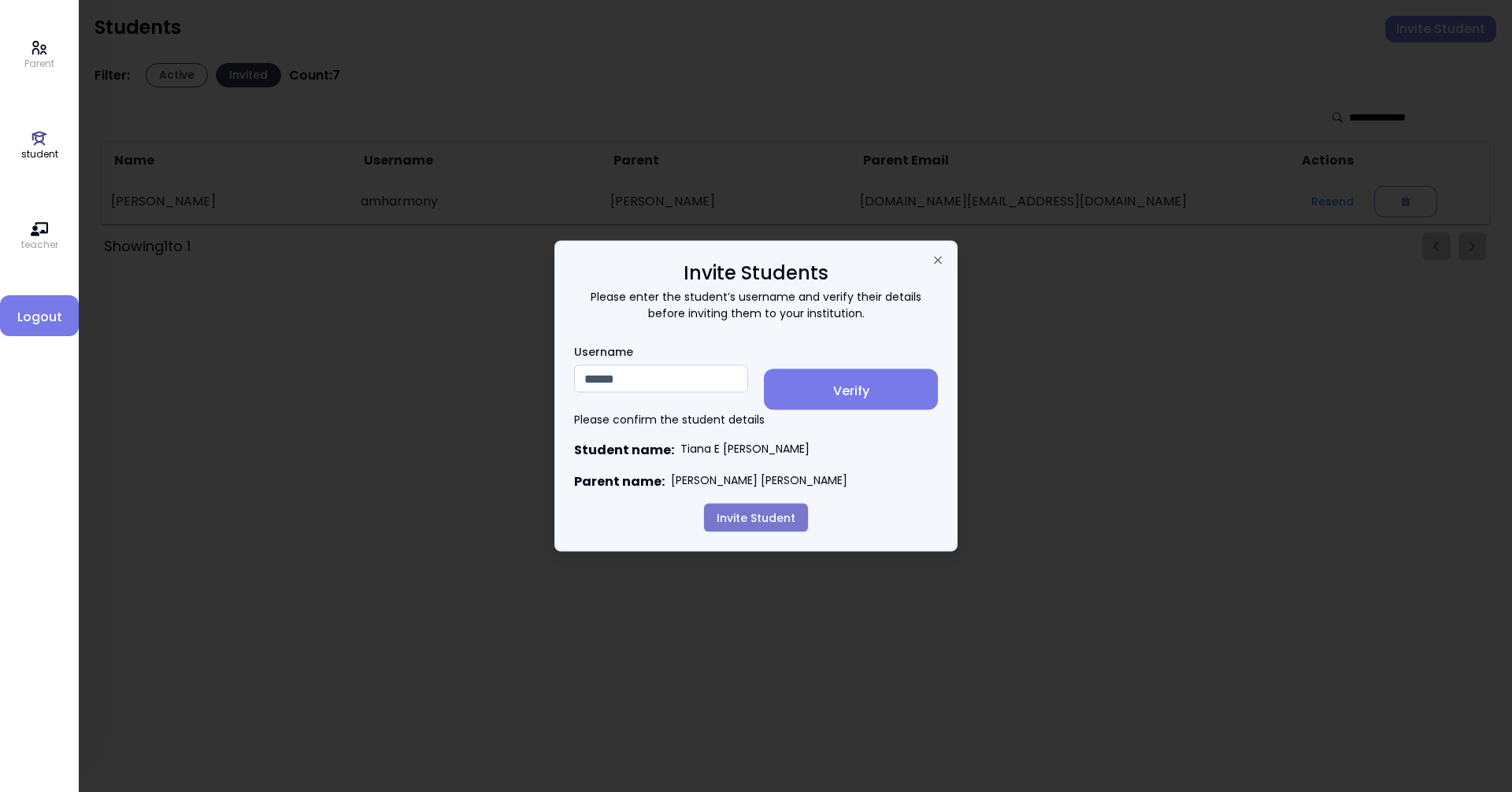 click on "Invite Student" at bounding box center [756, 518] 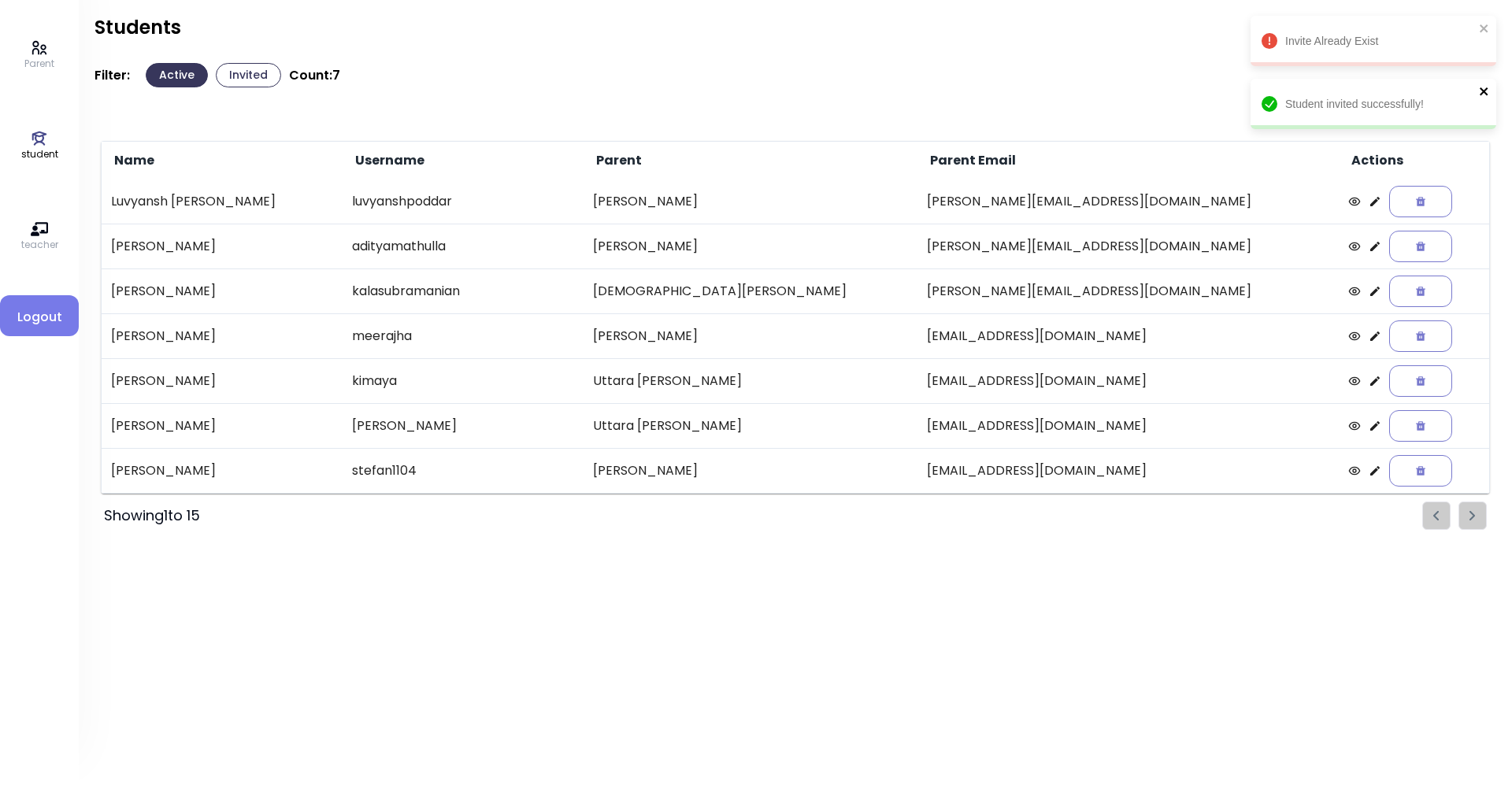 click 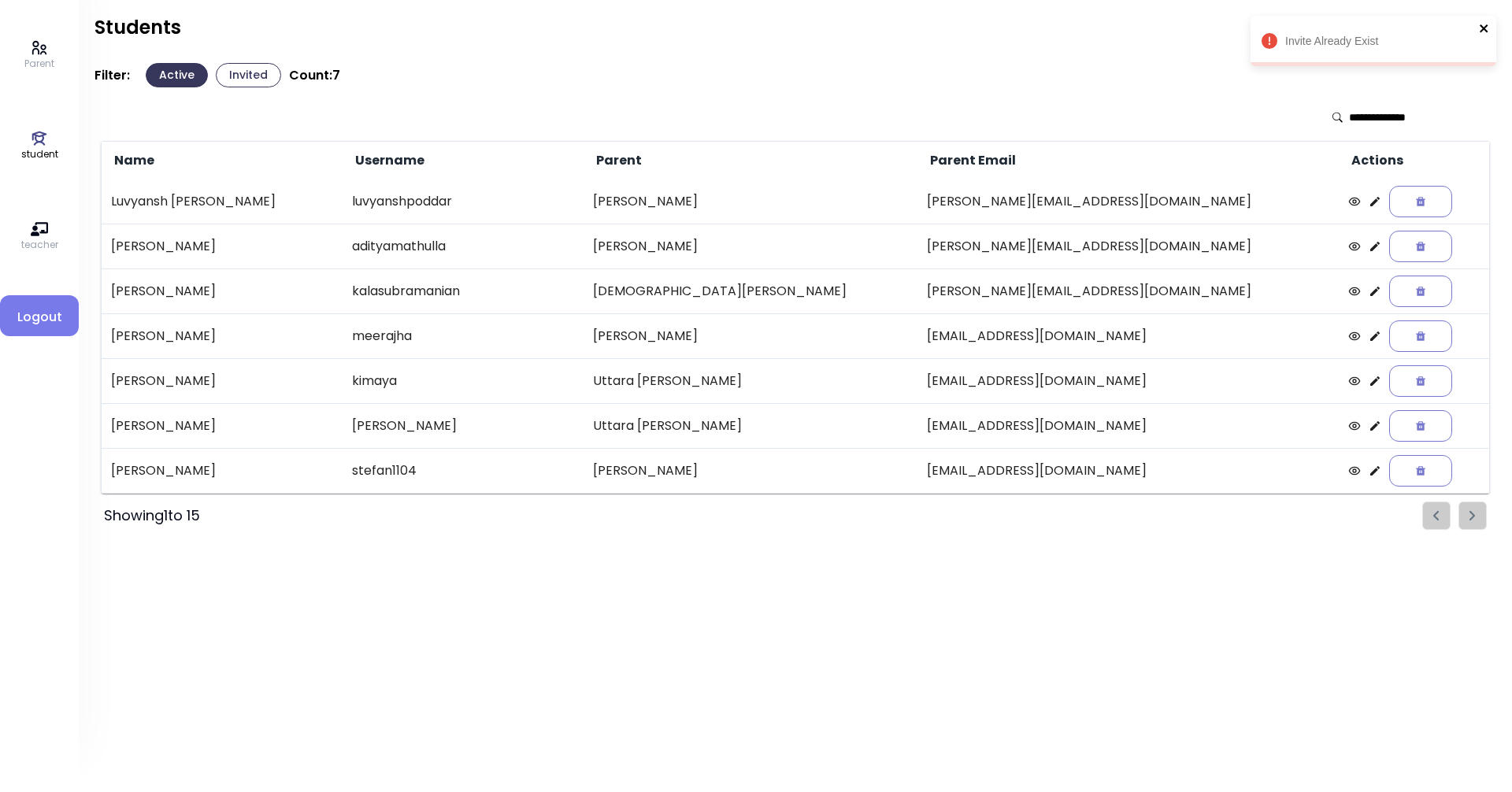 click 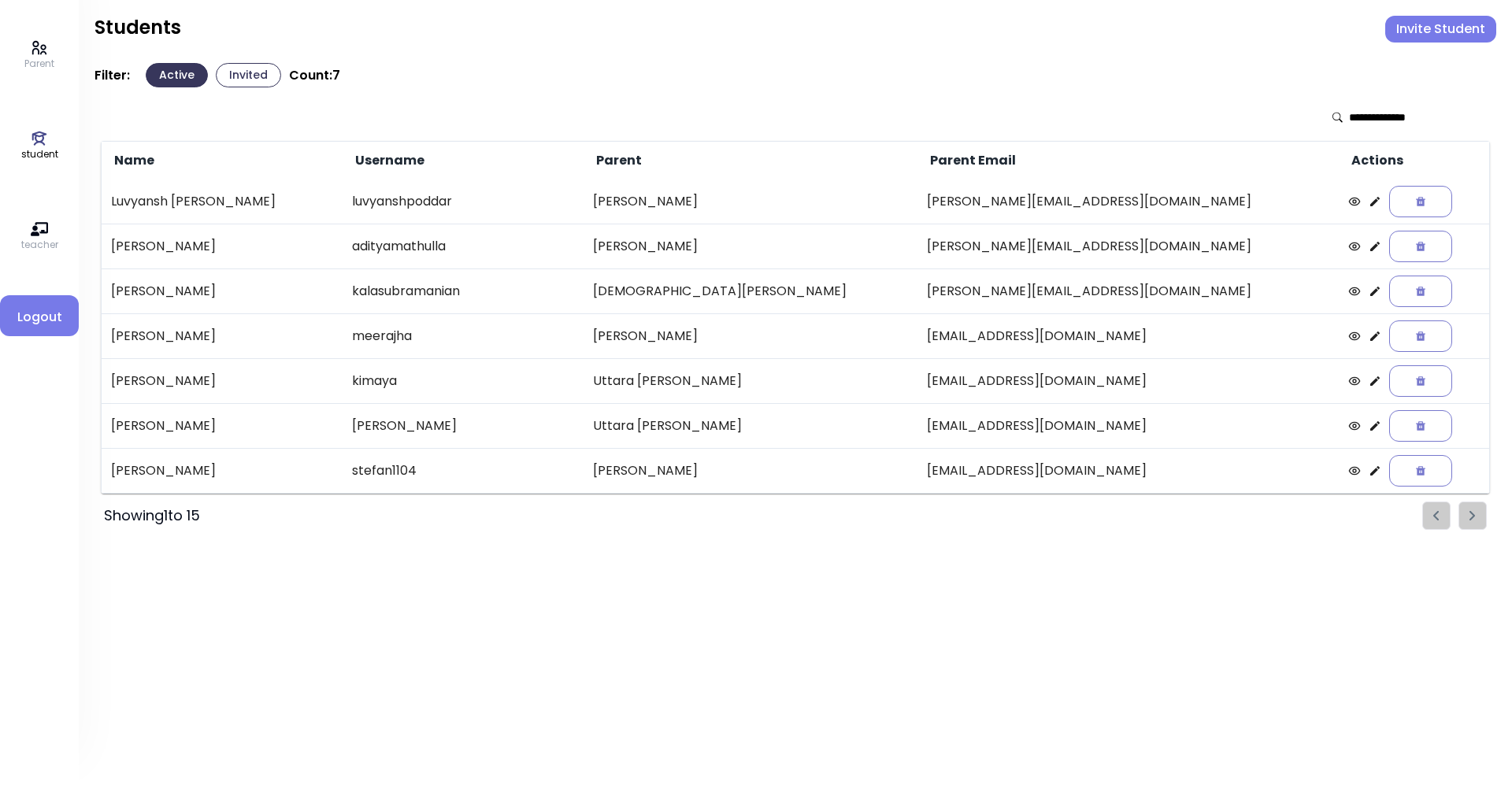 click on "Logout" at bounding box center (39, 317) 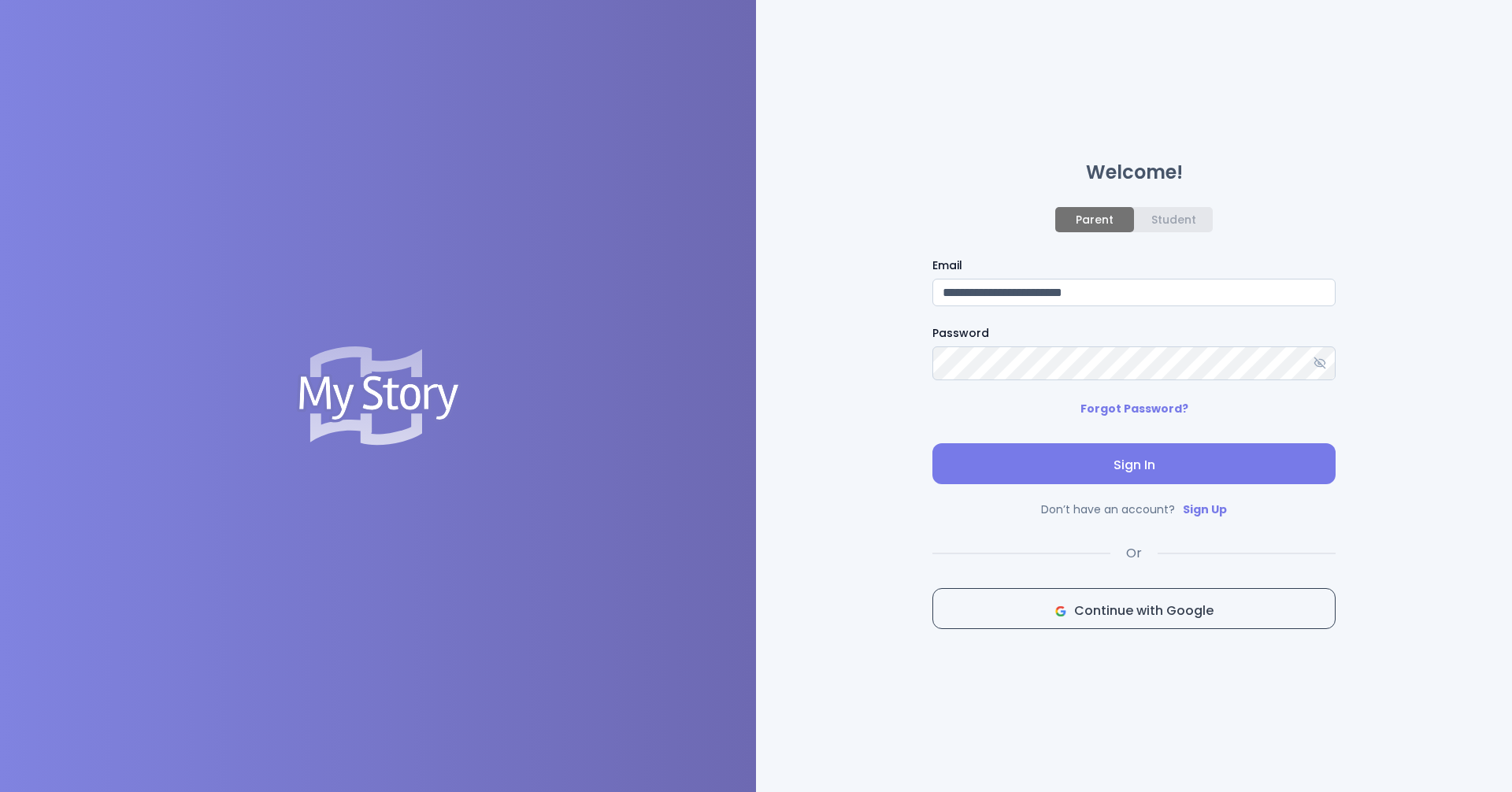 click on "**********" at bounding box center [1134, 292] 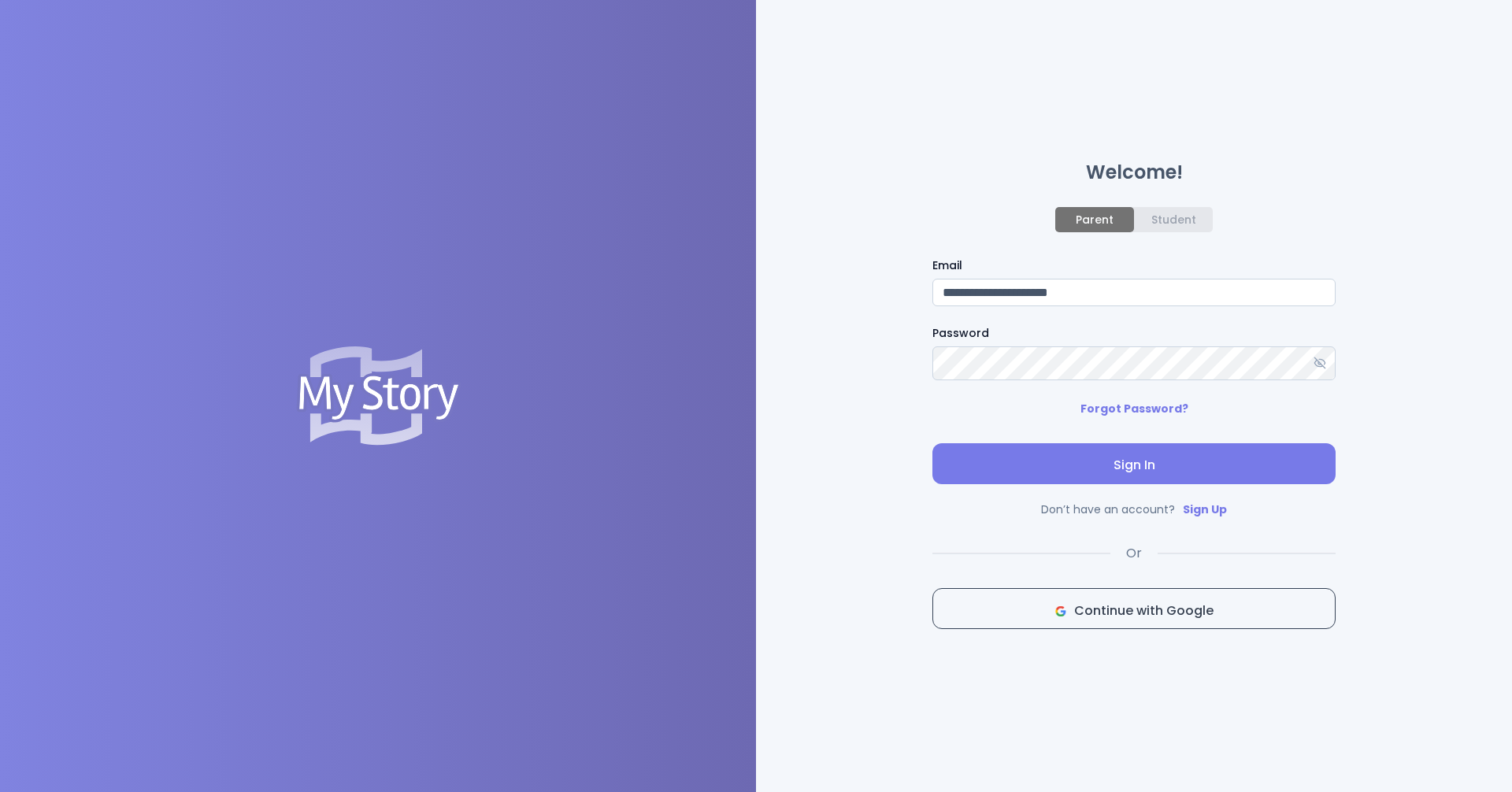 click on "Sign In" at bounding box center (1134, 464) 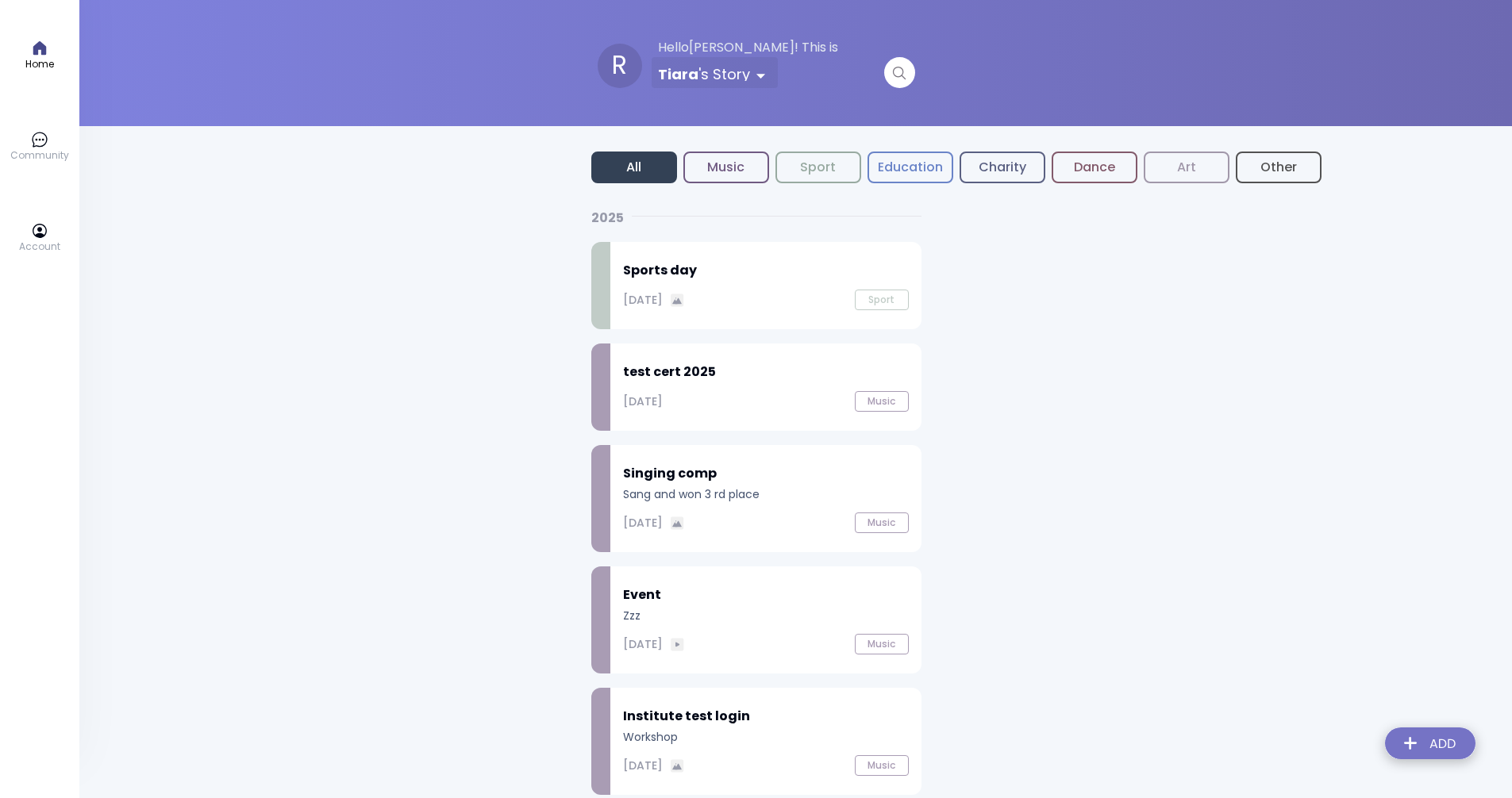 click 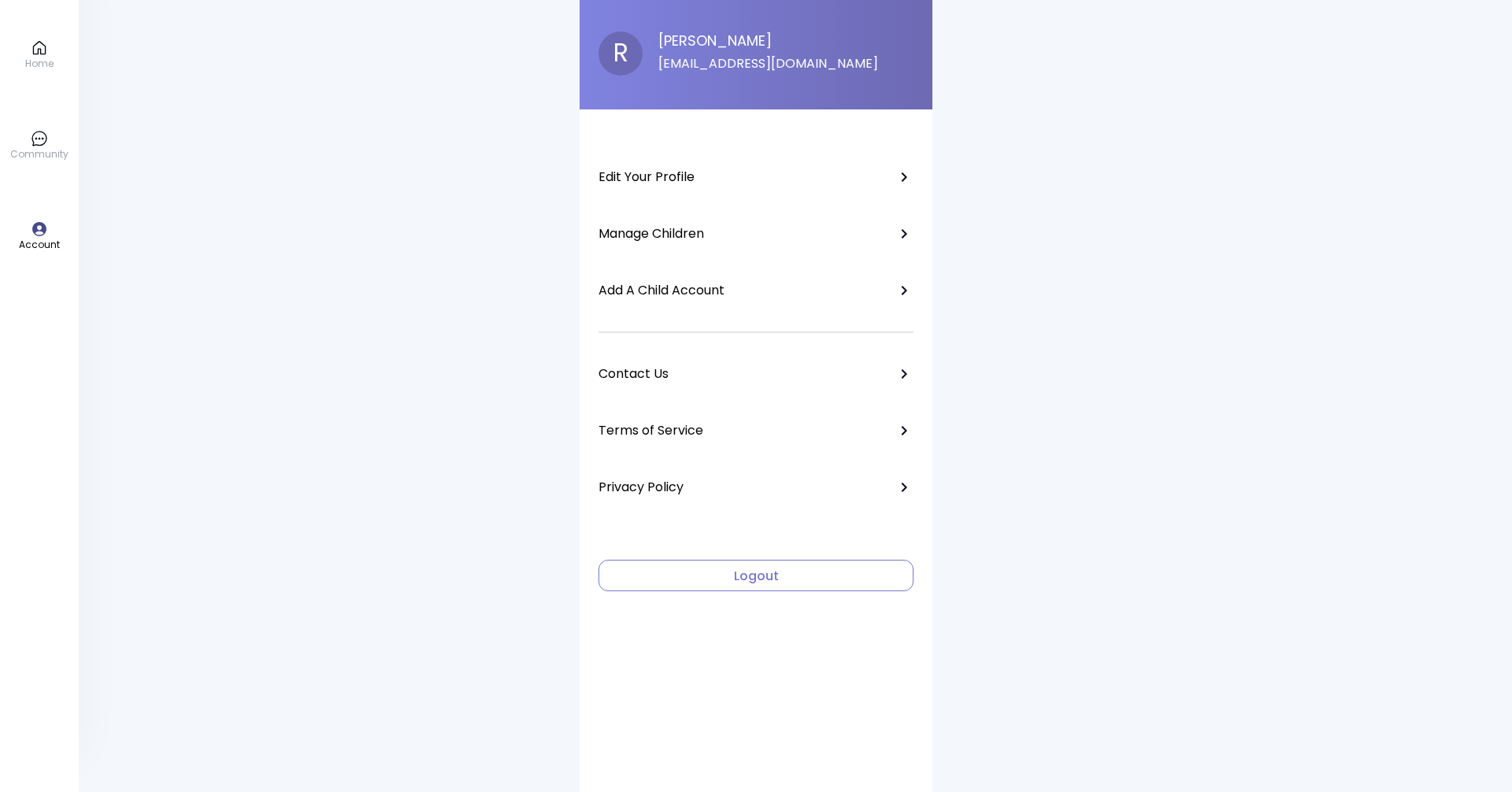 click on "Manage Children" at bounding box center [651, 234] 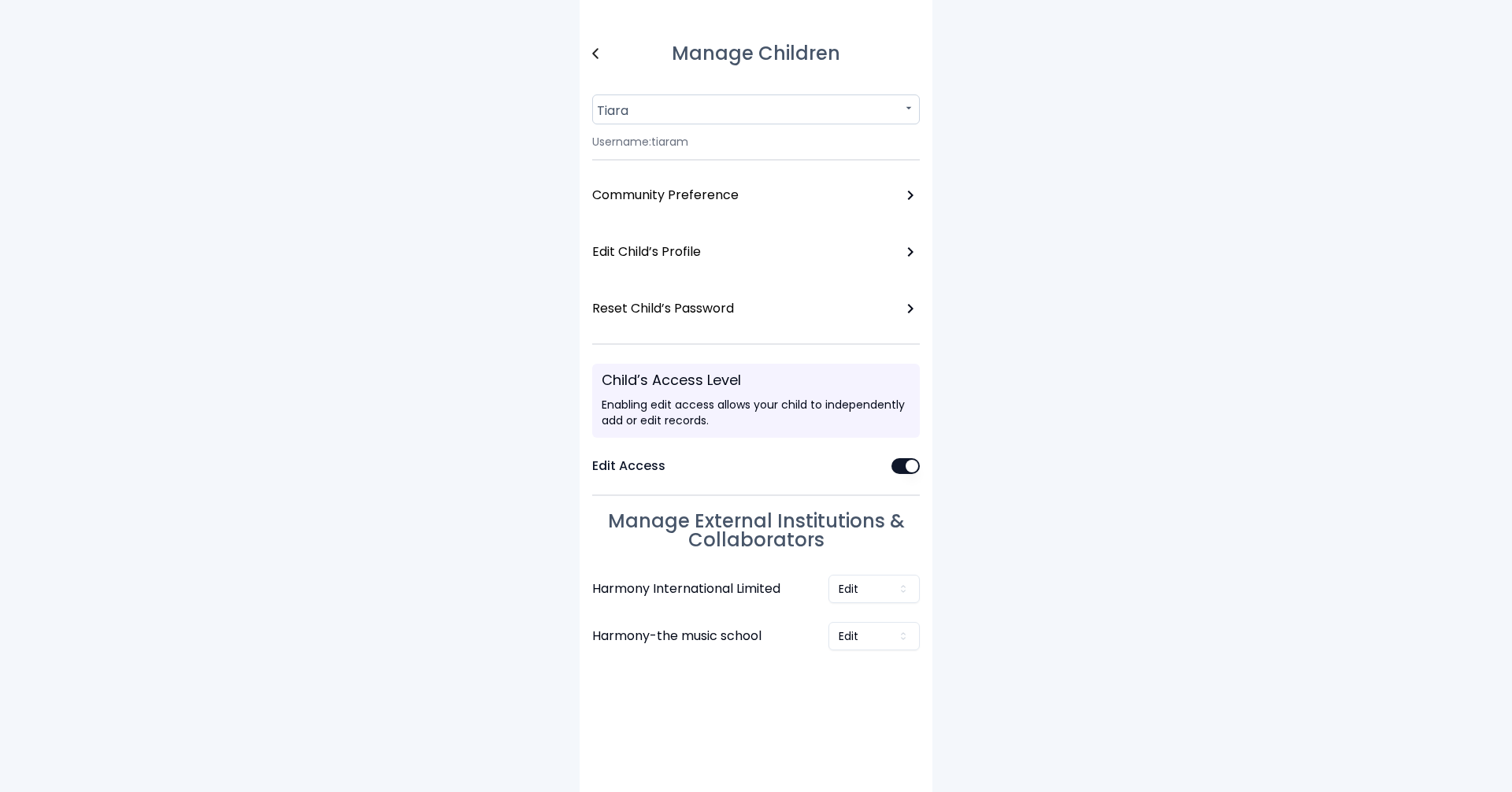 click on "Manage Children Tiara Username:  tiaram Community Preference Edit Child’s Profile Reset Child’s Password Child’s Access Level Enabling edit access allows your child to independently add or edit records. Edit Access Manage External Institutions & Collaborators Harmony International Limited Edit Harmony-the music school Edit" at bounding box center [756, 396] 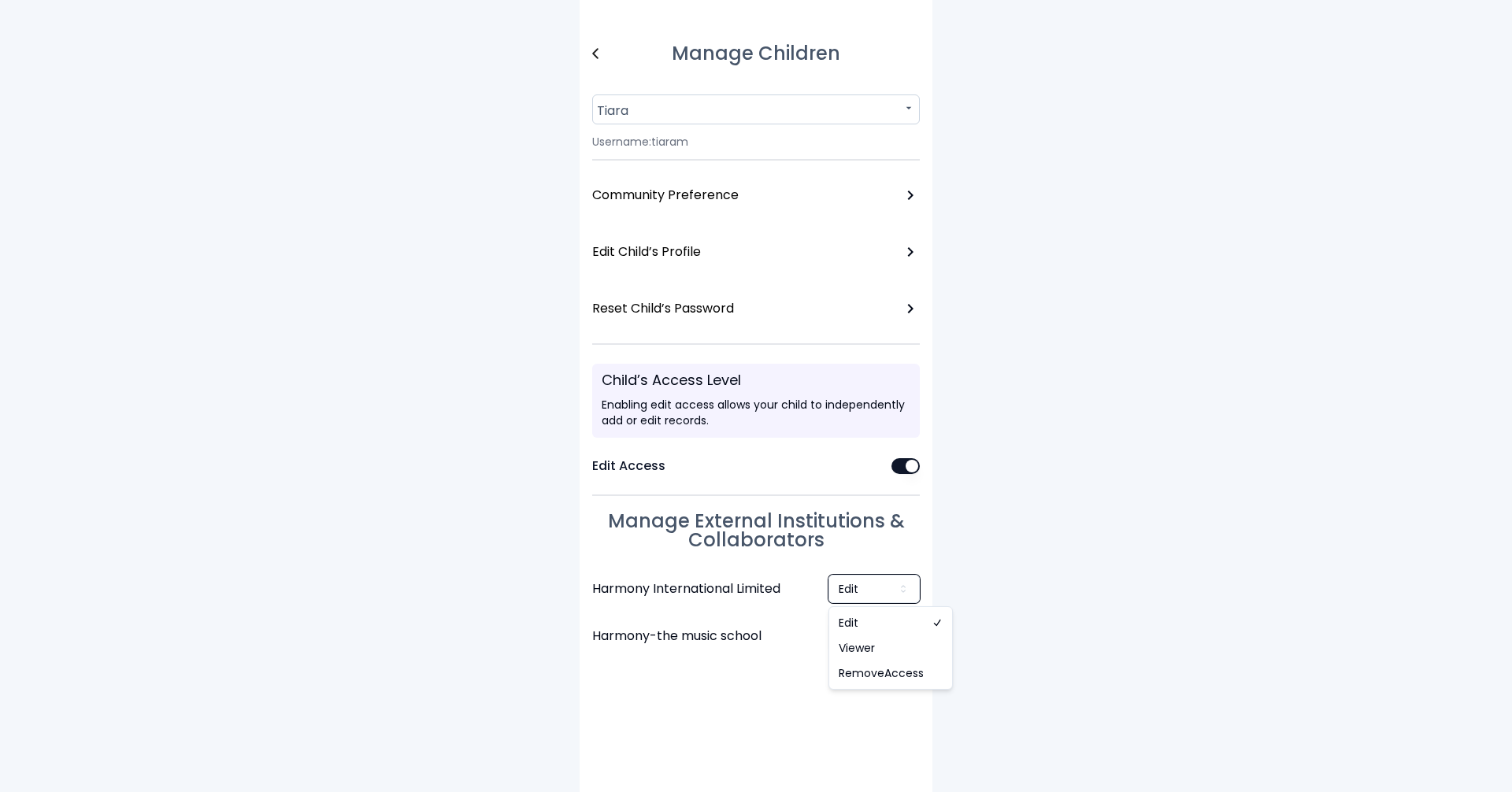 click on "Manage Children Tiara Username:  tiaram Community Preference Edit Child’s Profile Reset Child’s Password Child’s Access Level Enabling edit access allows your child to independently add or edit records. Edit Access Manage External Institutions & Collaborators Harmony International Limited Edit Harmony-the music school Edit
Edit Viewer RemoveAccess" at bounding box center [756, 396] 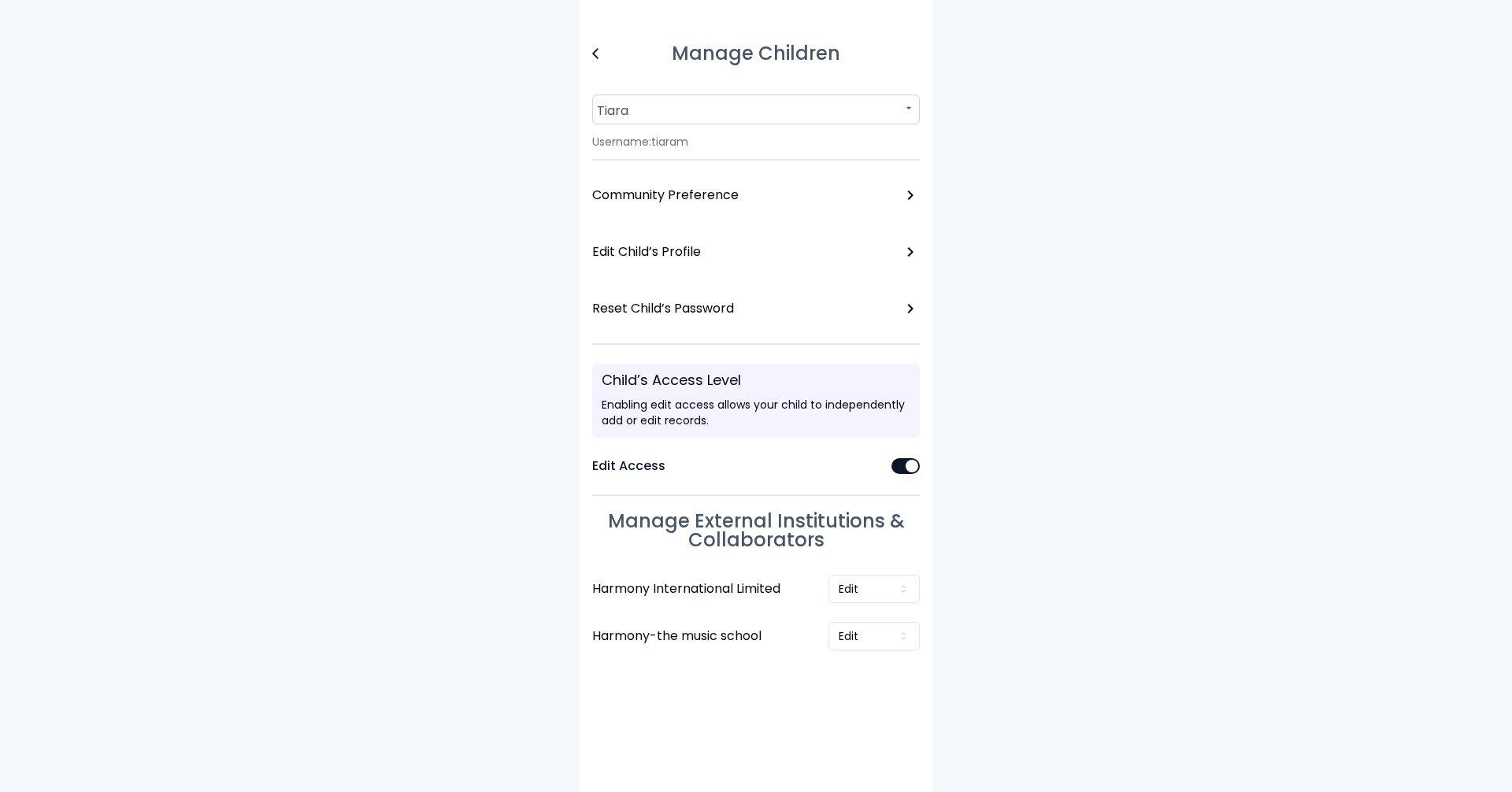 click at bounding box center (595, 54) 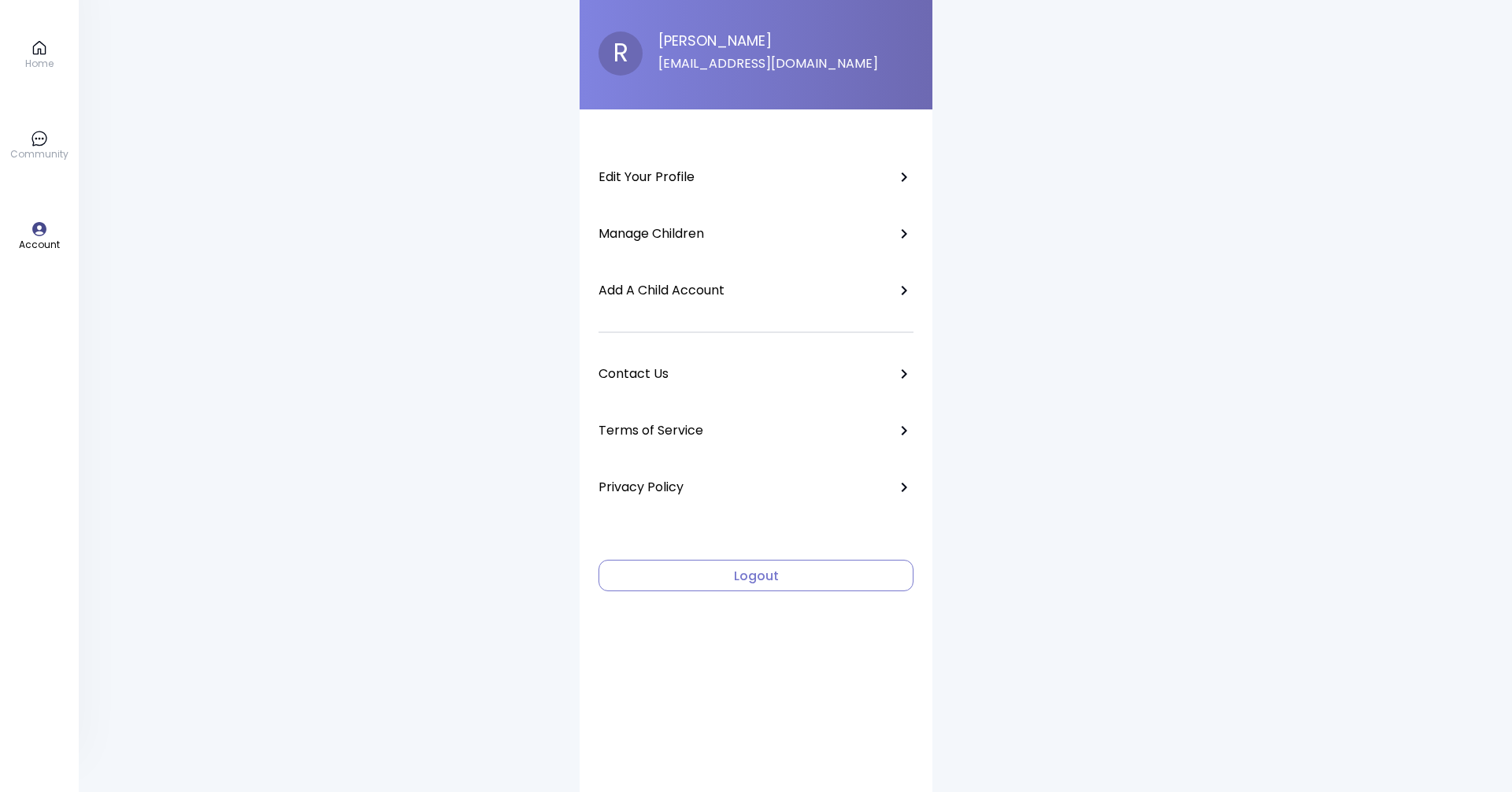 click on "Manage Children" at bounding box center [756, 234] 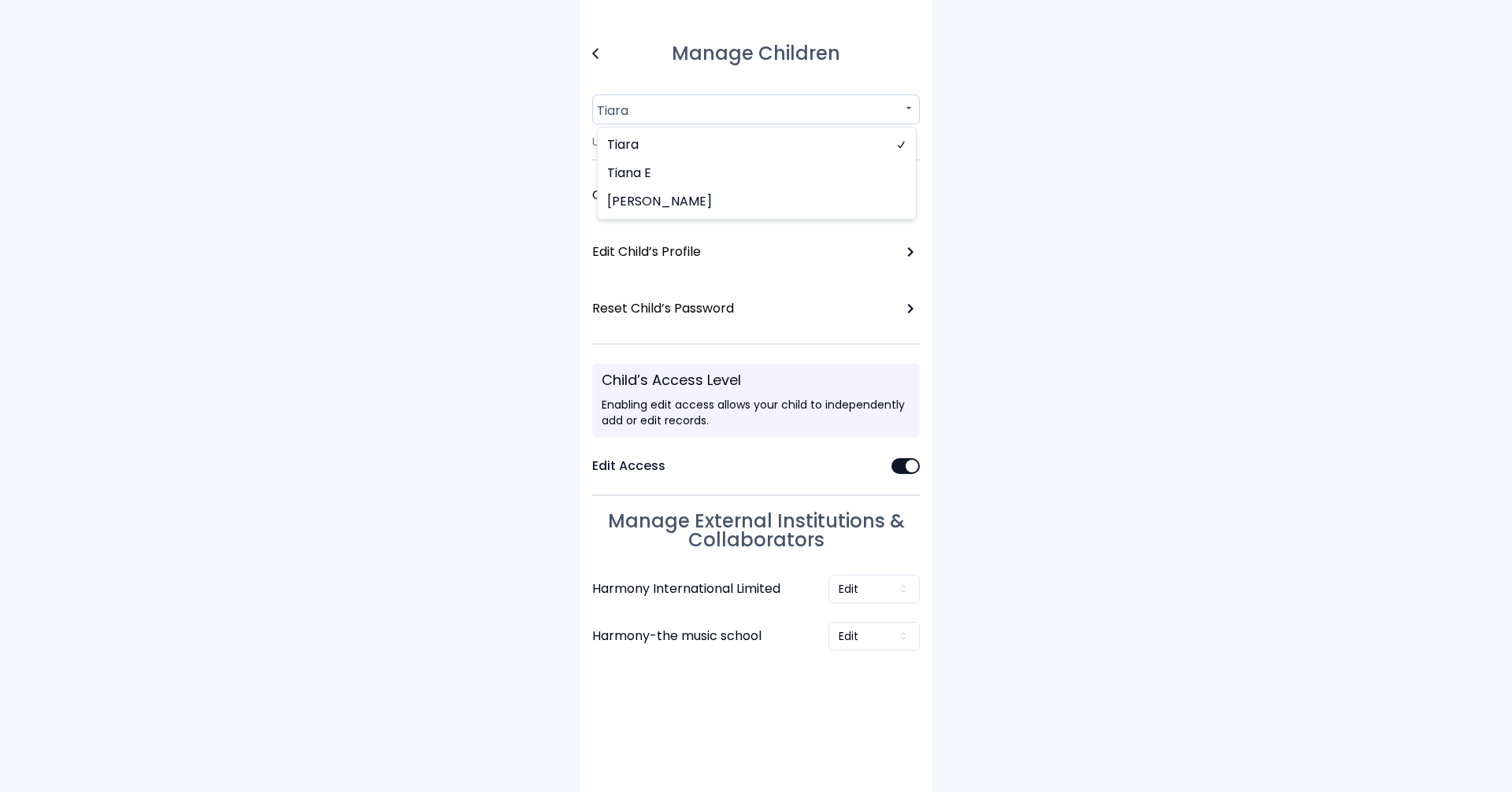 click on "Manage Children Tiara Username:  tiaram Community Preference Edit Child’s Profile Reset Child’s Password Child’s Access Level Enabling edit access allows your child to independently add or edit records. Edit Access Manage External Institutions & Collaborators Harmony International Limited Edit Harmony-the music school Edit
[PERSON_NAME] E  [PERSON_NAME]" at bounding box center [756, 396] 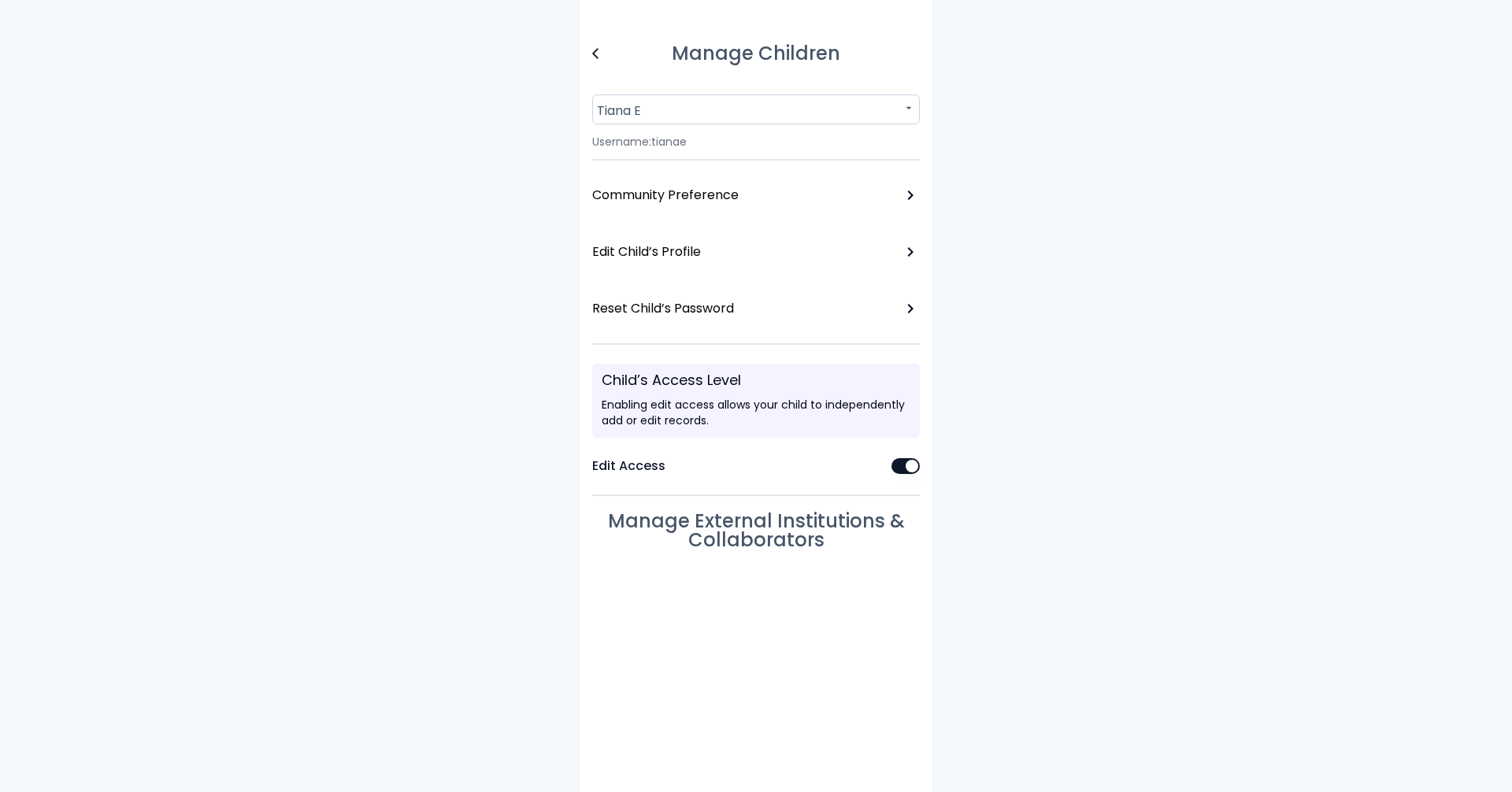 click at bounding box center [595, 54] 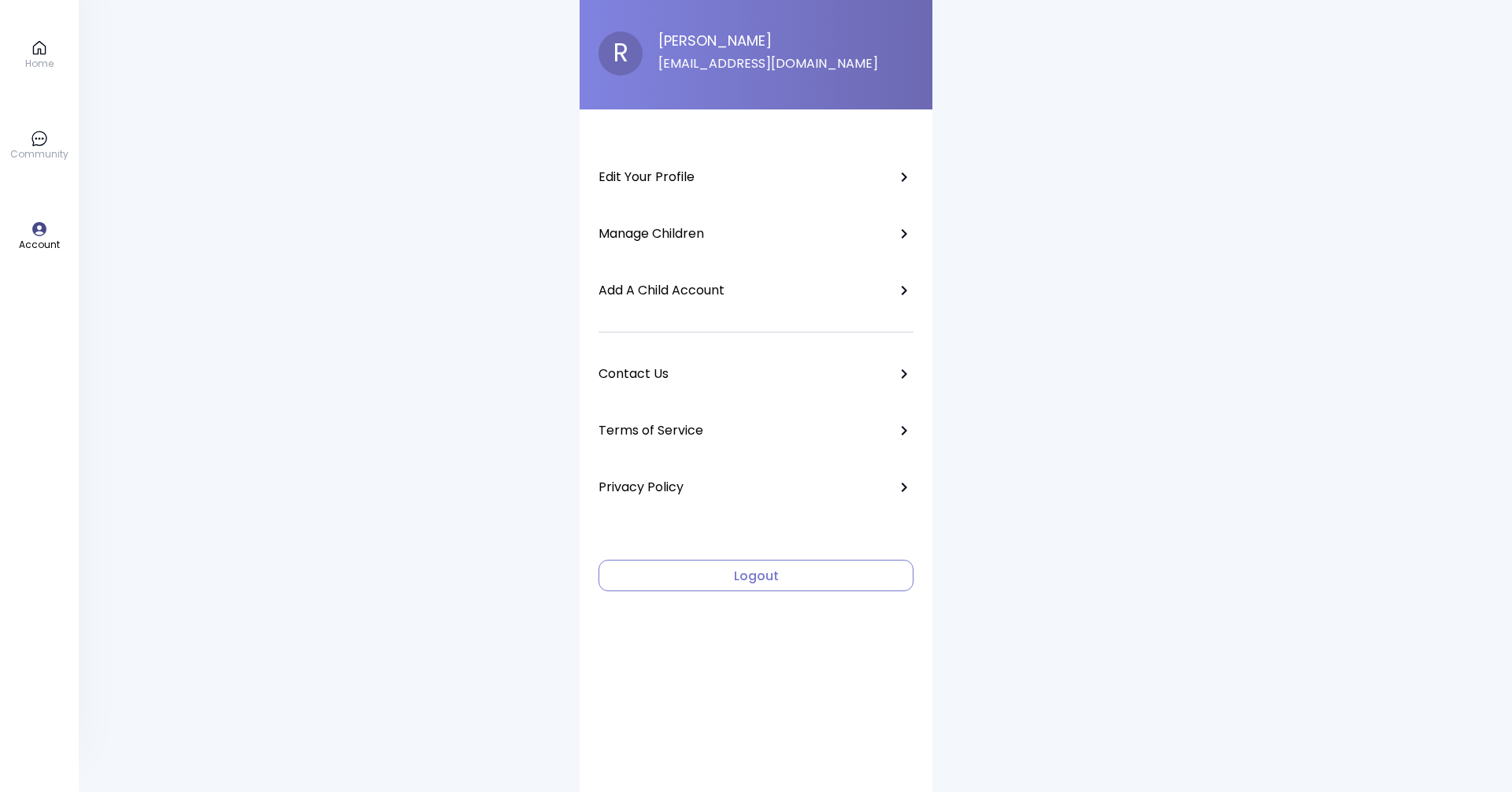 click 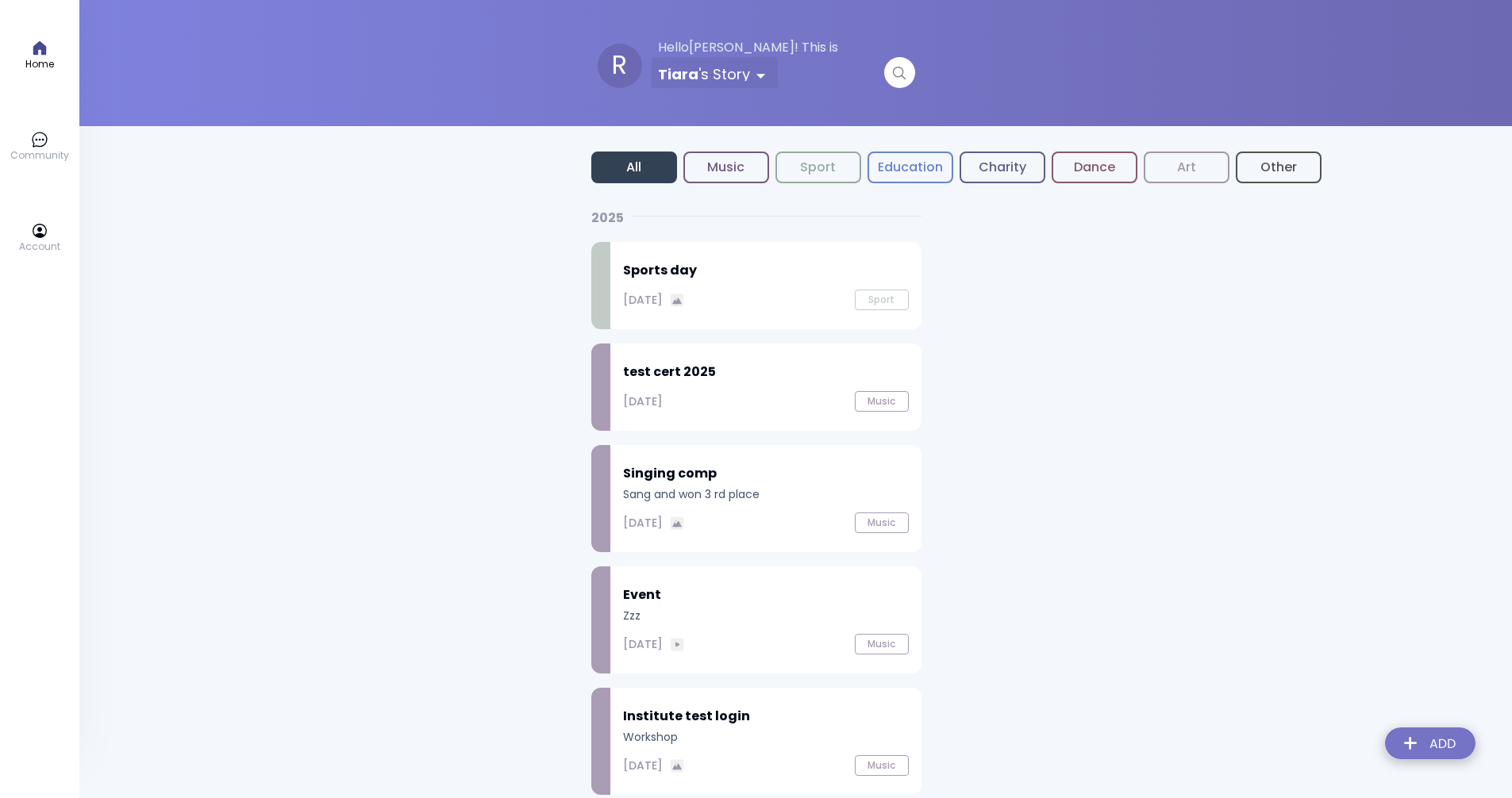 click on "test cert 2025" at bounding box center [766, 372] 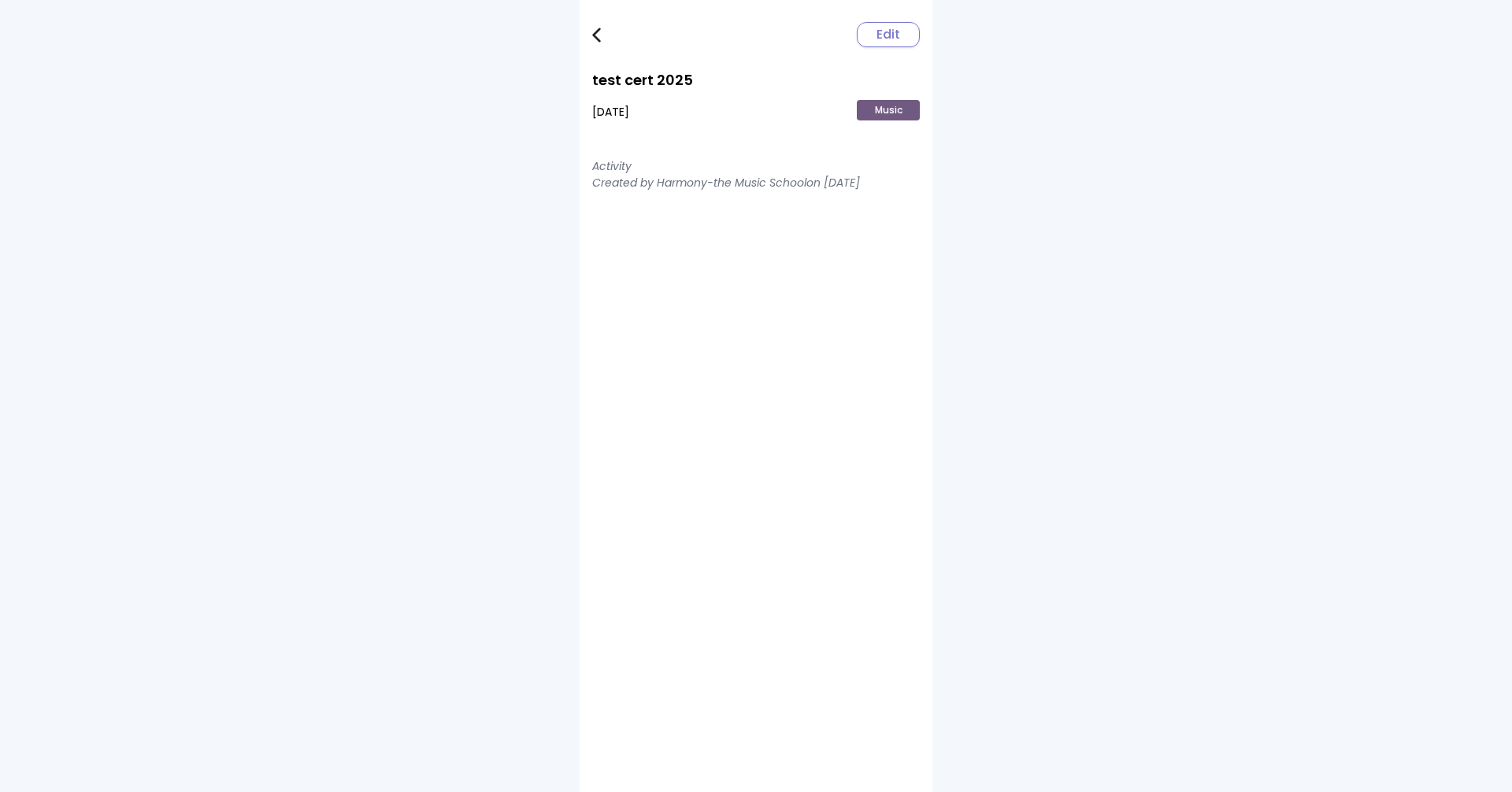 click on "Edit" at bounding box center [888, 35] 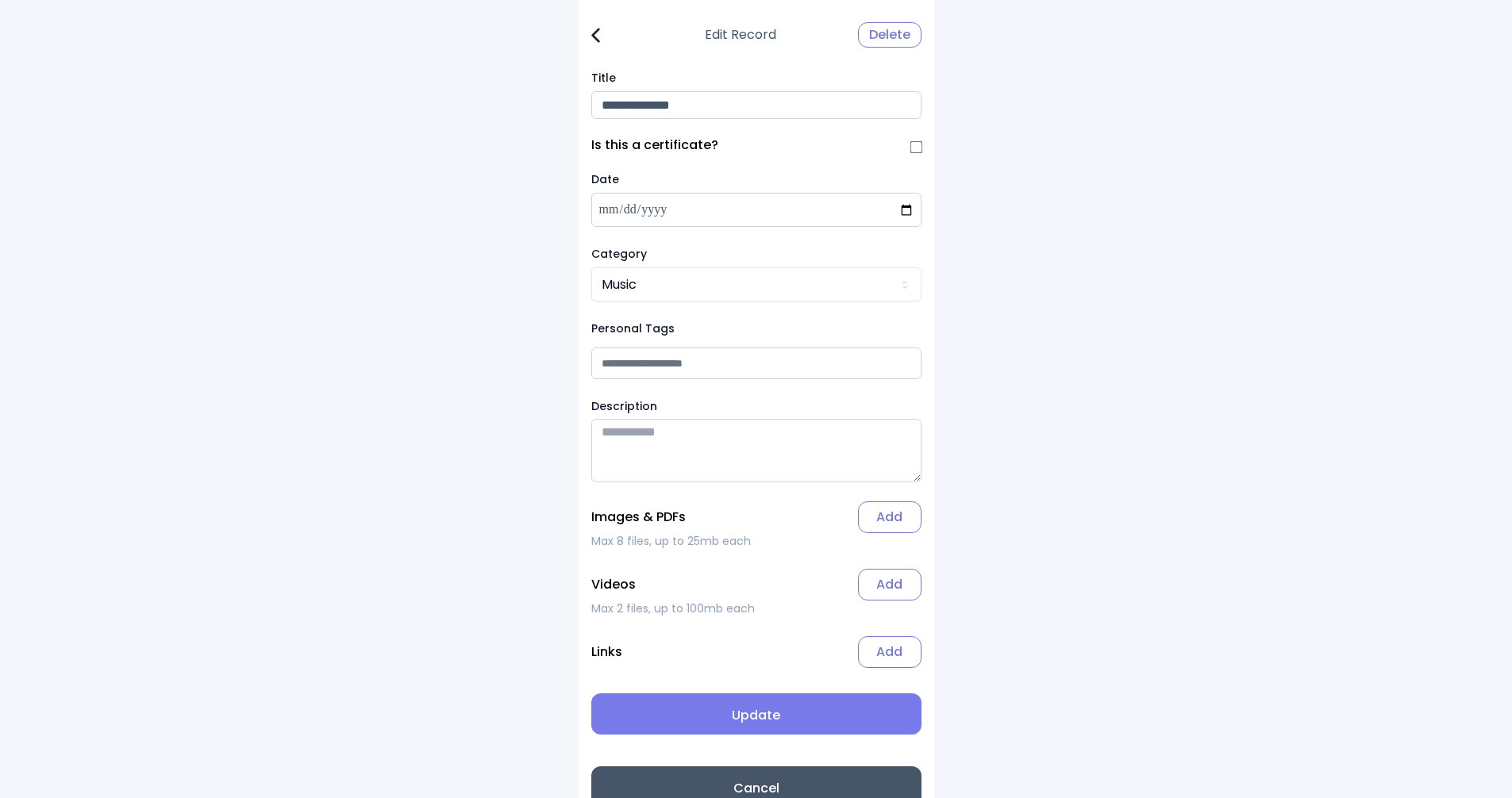 scroll, scrollTop: 35, scrollLeft: 0, axis: vertical 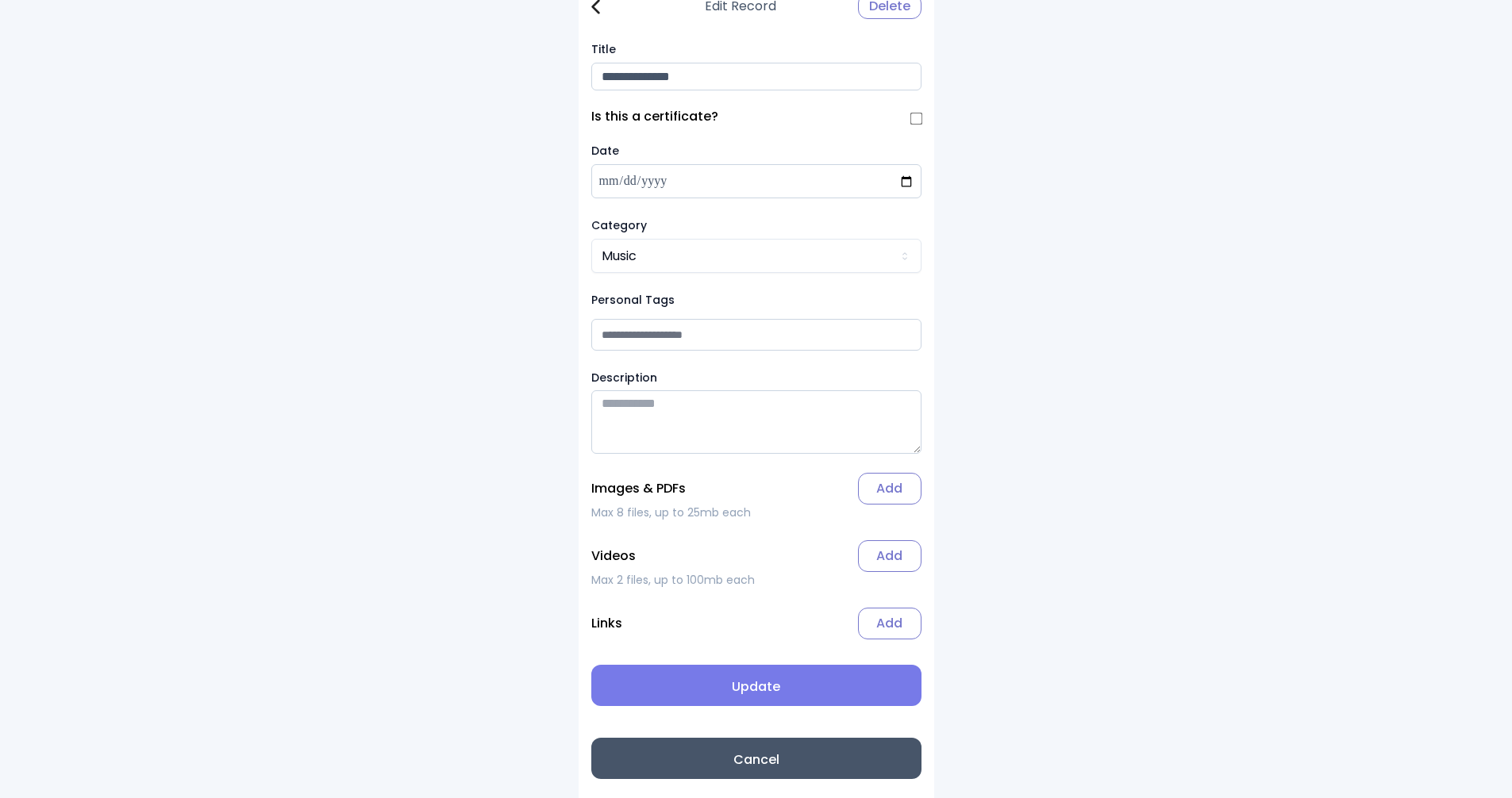 click on "Add" at bounding box center [890, 489] 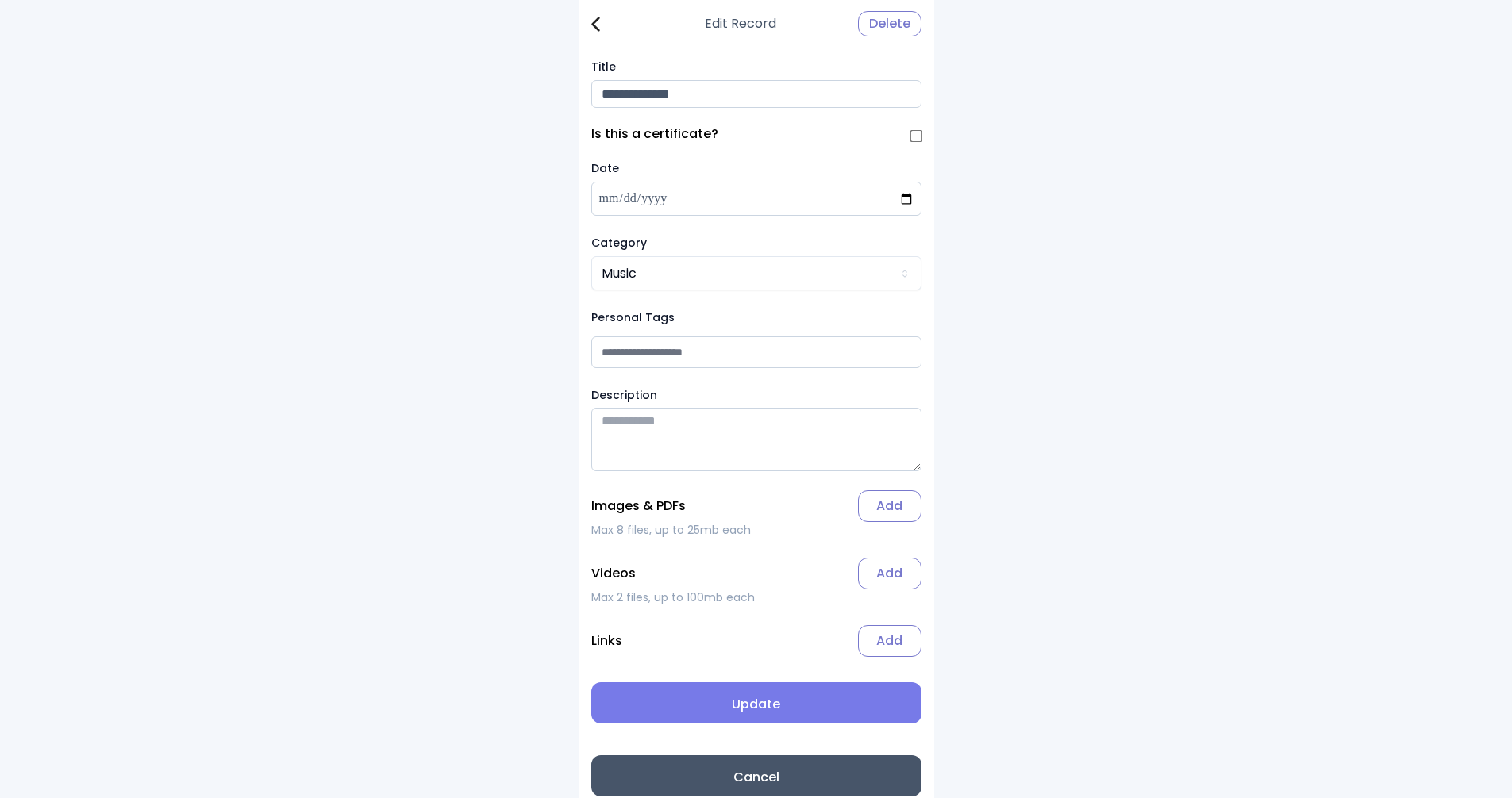 scroll, scrollTop: 0, scrollLeft: 0, axis: both 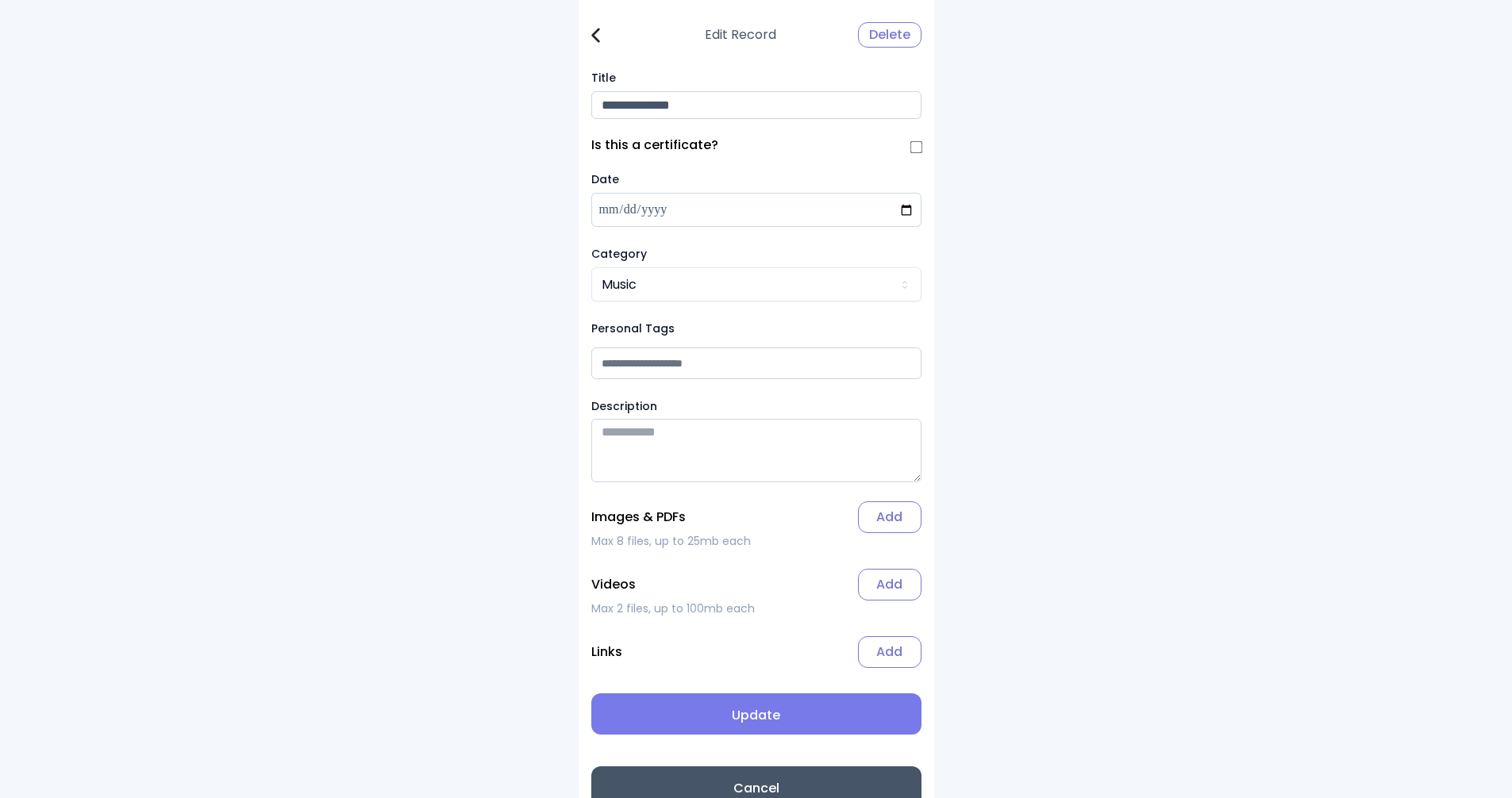 click on "Add" at bounding box center [890, 517] 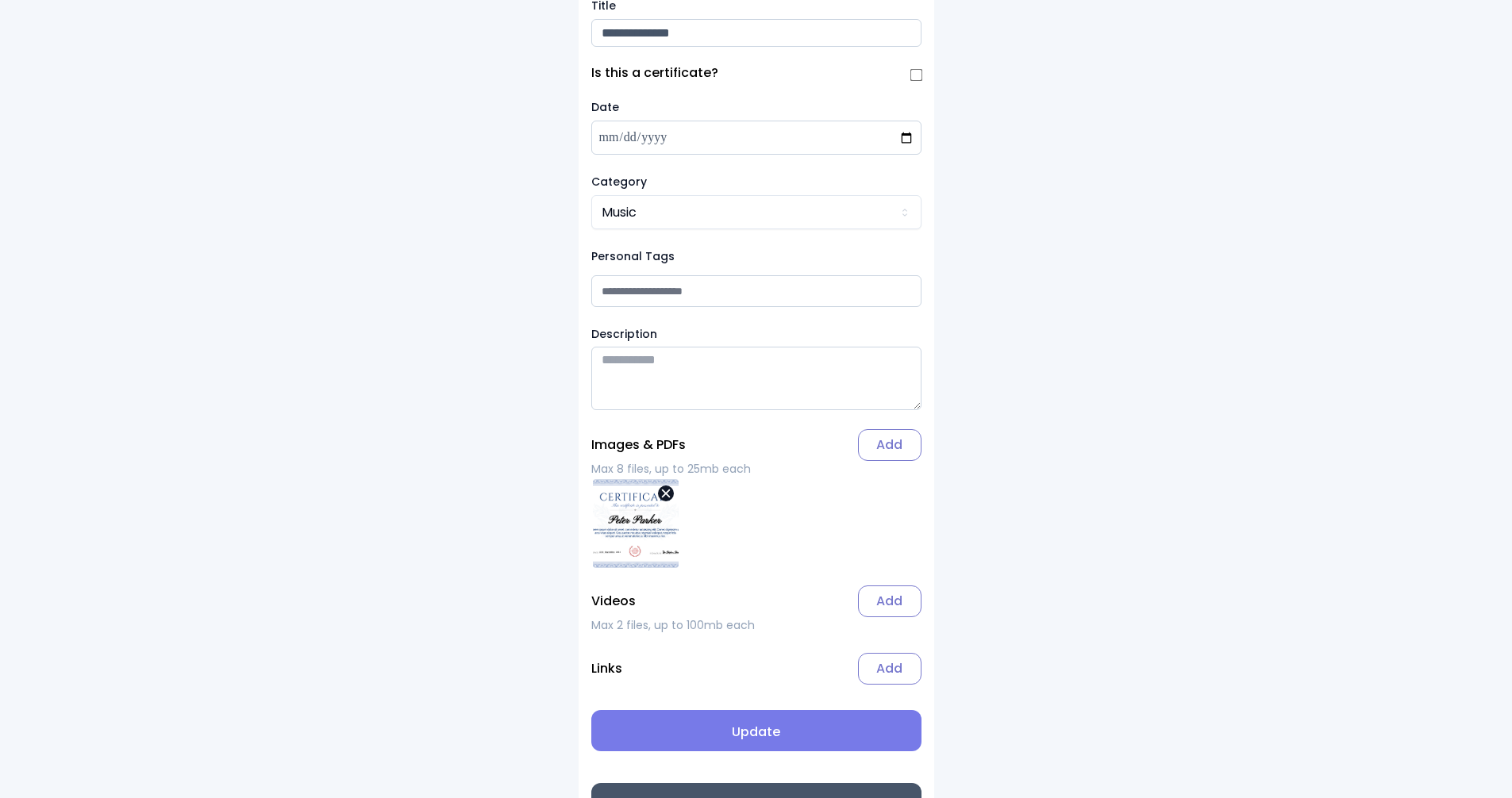 scroll, scrollTop: 124, scrollLeft: 0, axis: vertical 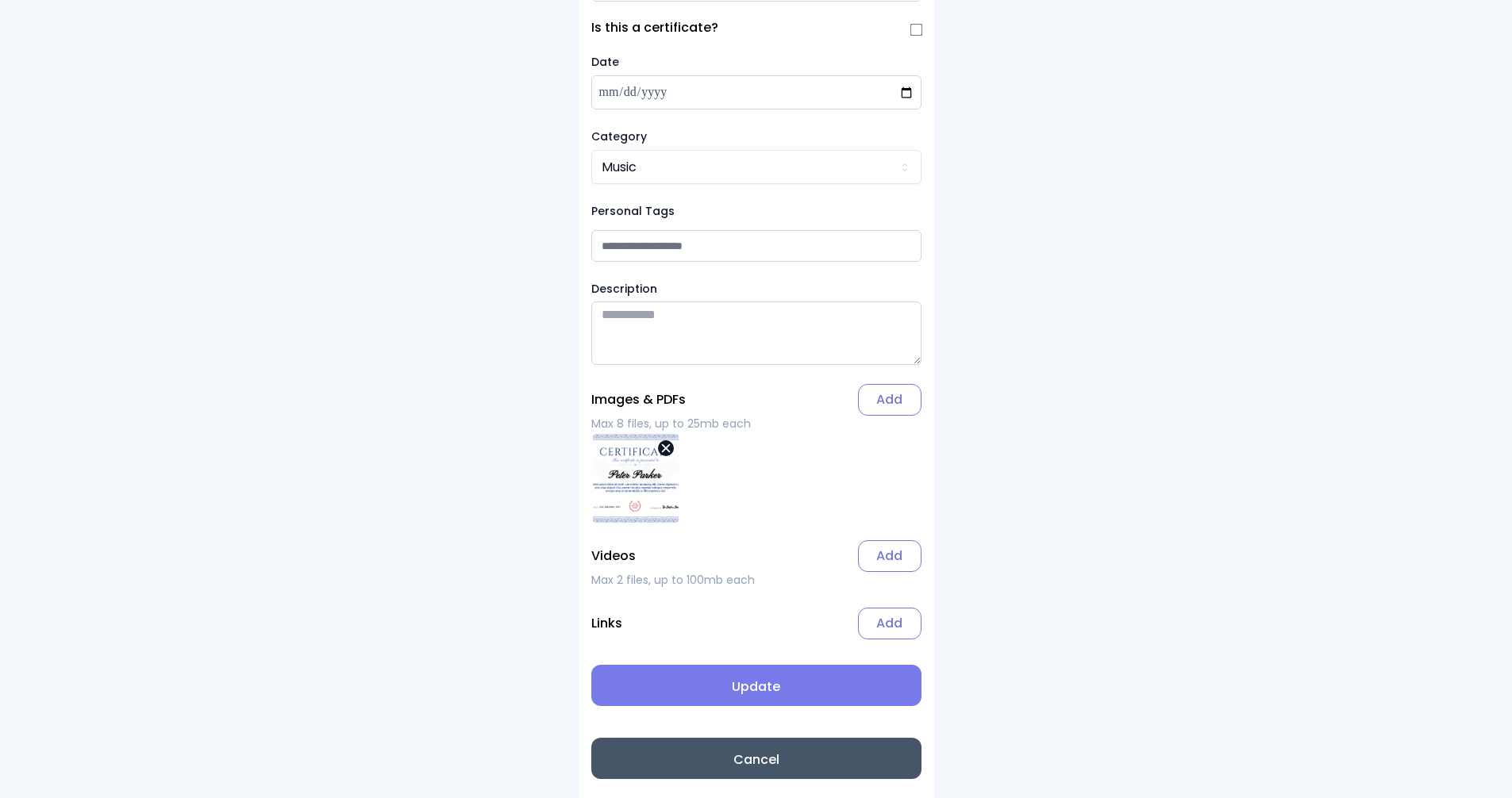 click on "Update" at bounding box center [756, 687] 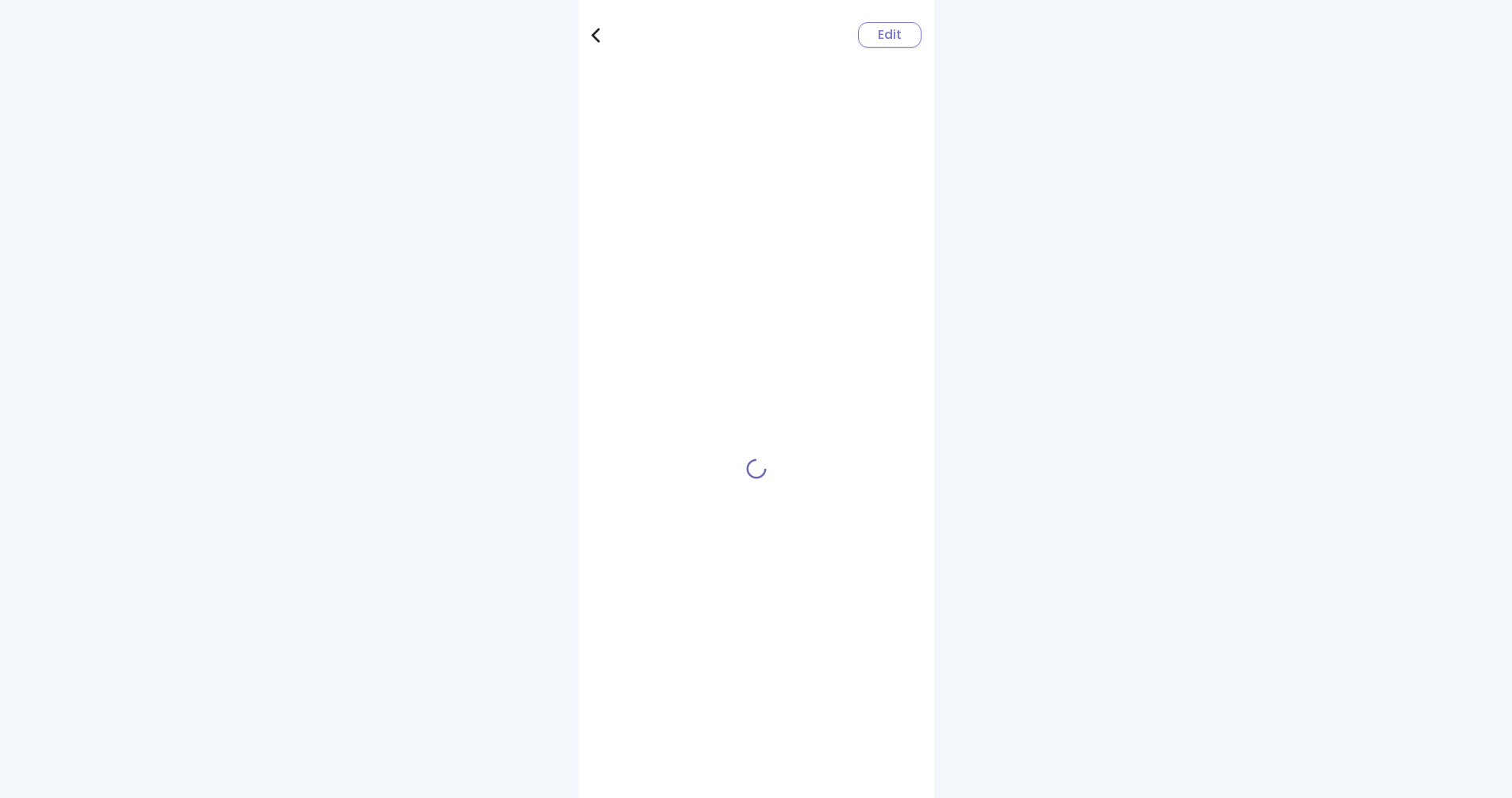 scroll, scrollTop: 0, scrollLeft: 0, axis: both 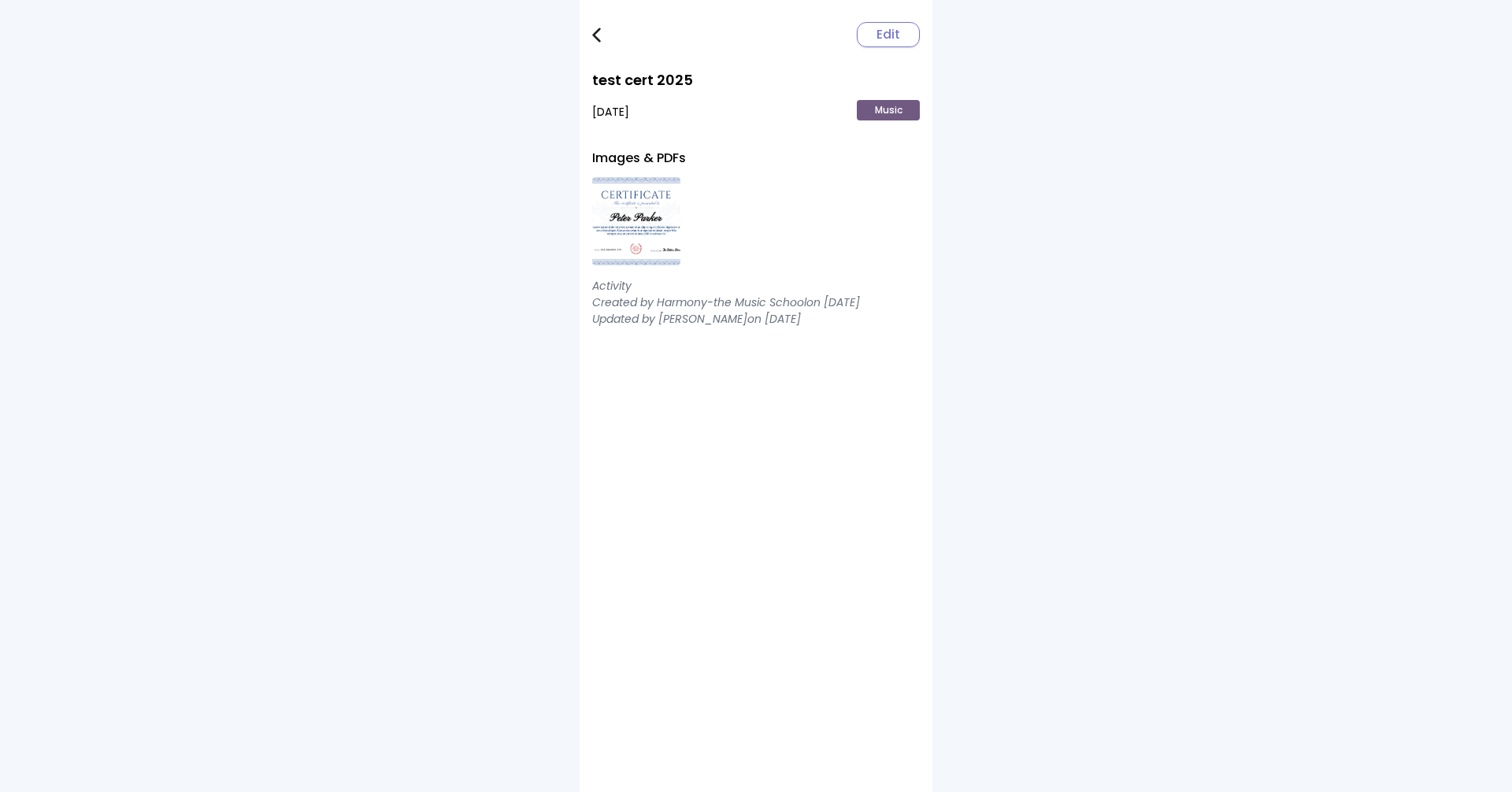 click on "Edit" at bounding box center (888, 35) 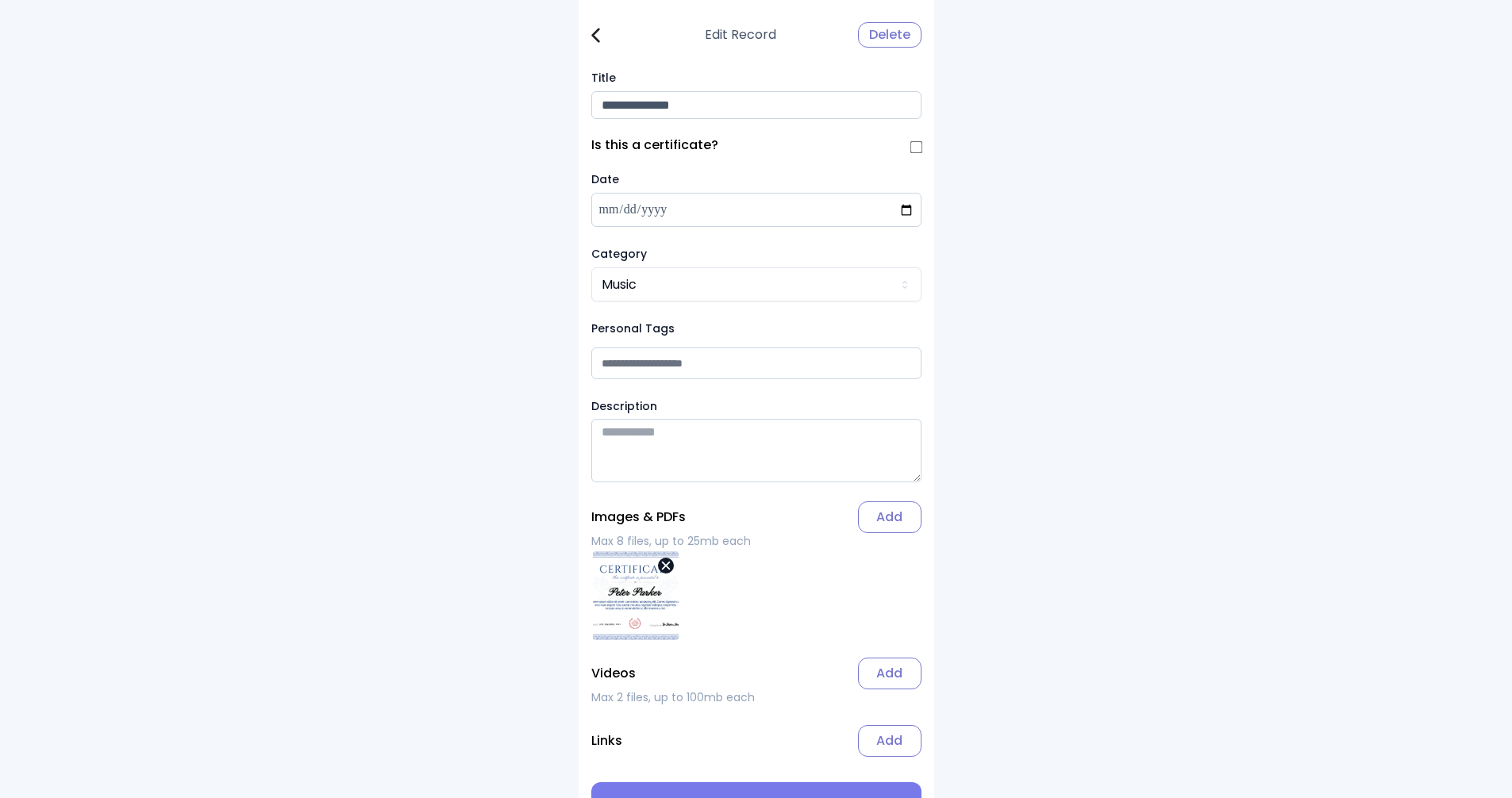 click on "**********" at bounding box center [756, 105] 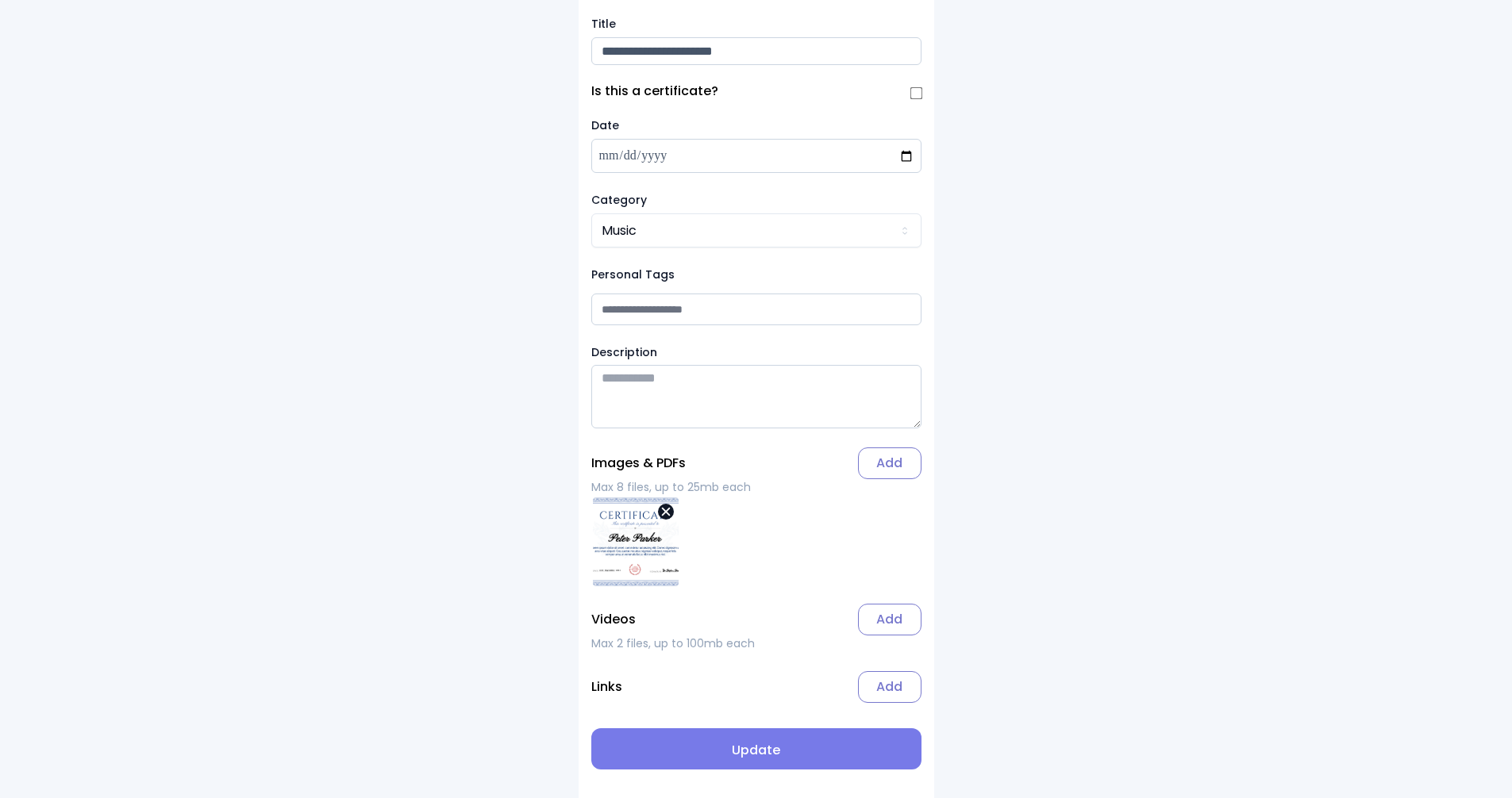 scroll, scrollTop: 124, scrollLeft: 0, axis: vertical 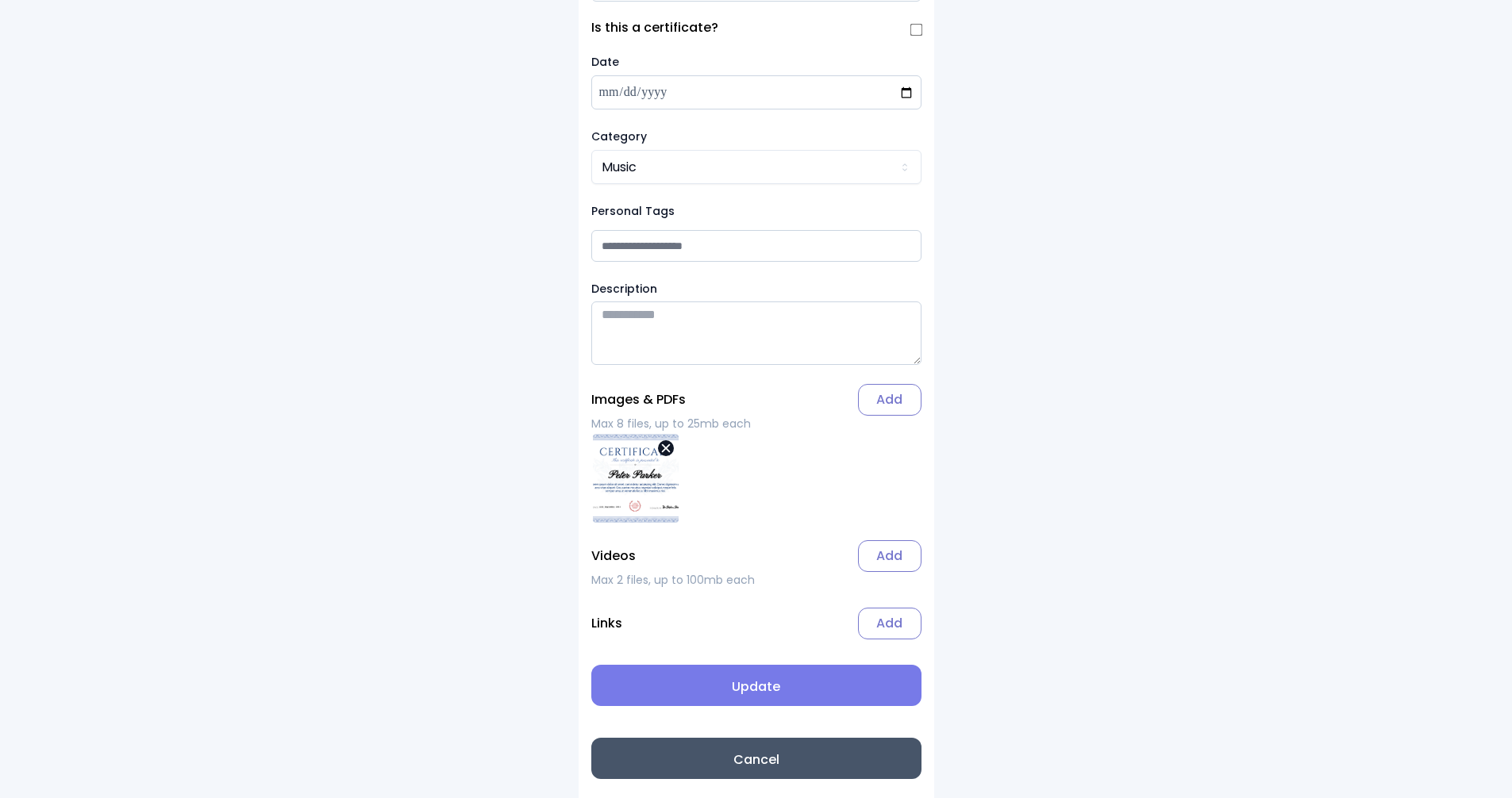 type on "**********" 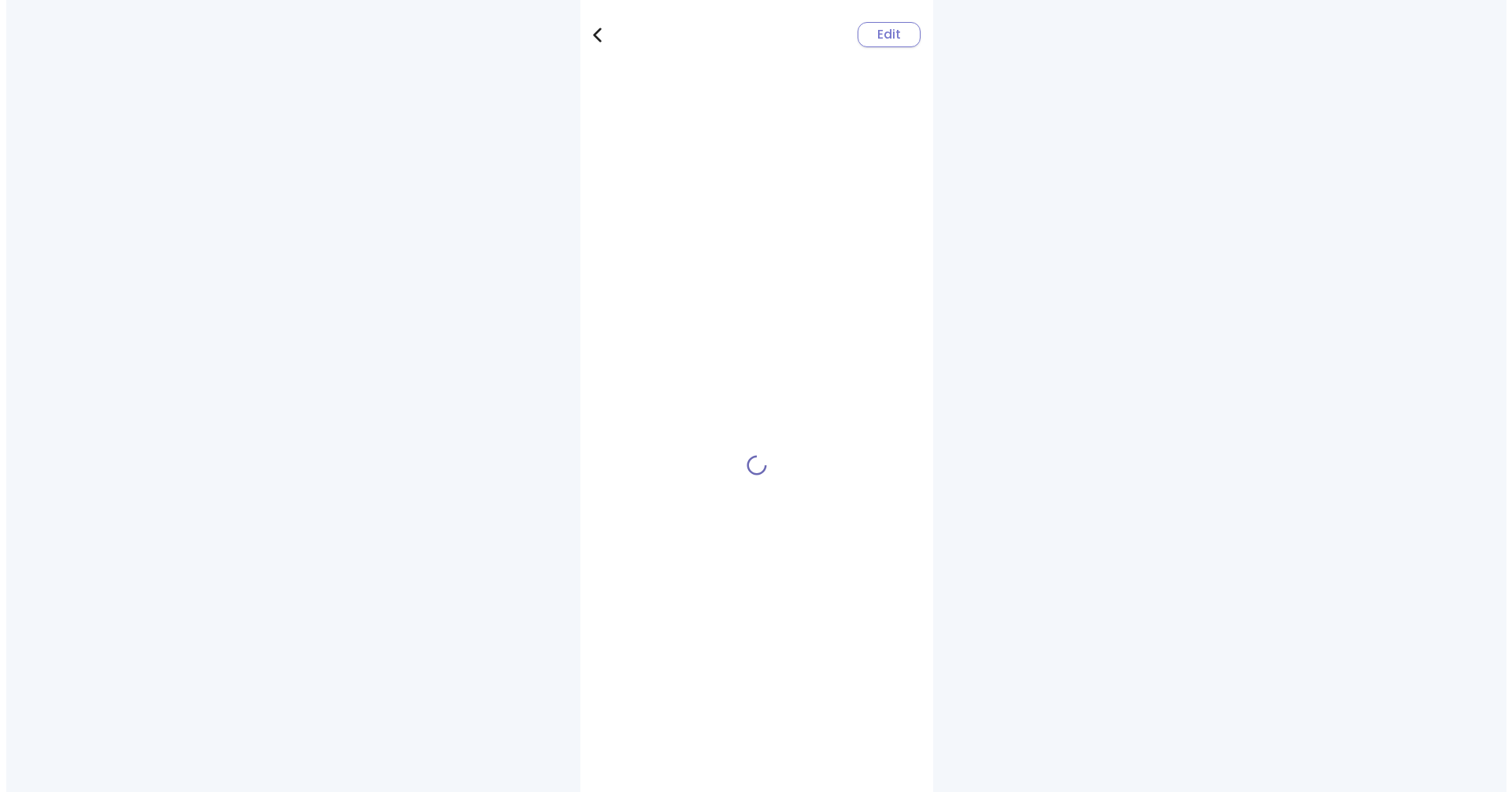 scroll, scrollTop: 0, scrollLeft: 0, axis: both 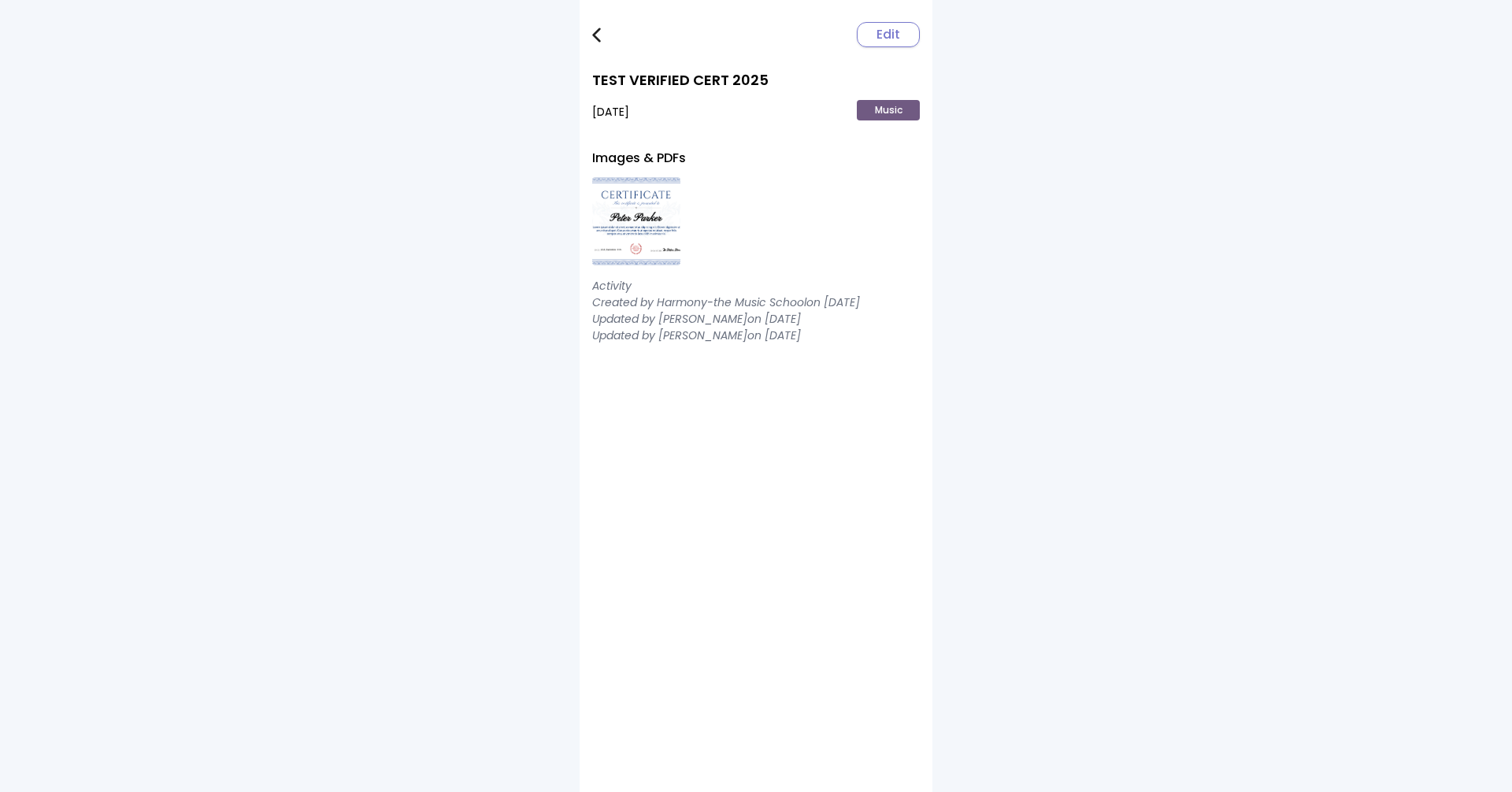 click at bounding box center (596, 35) 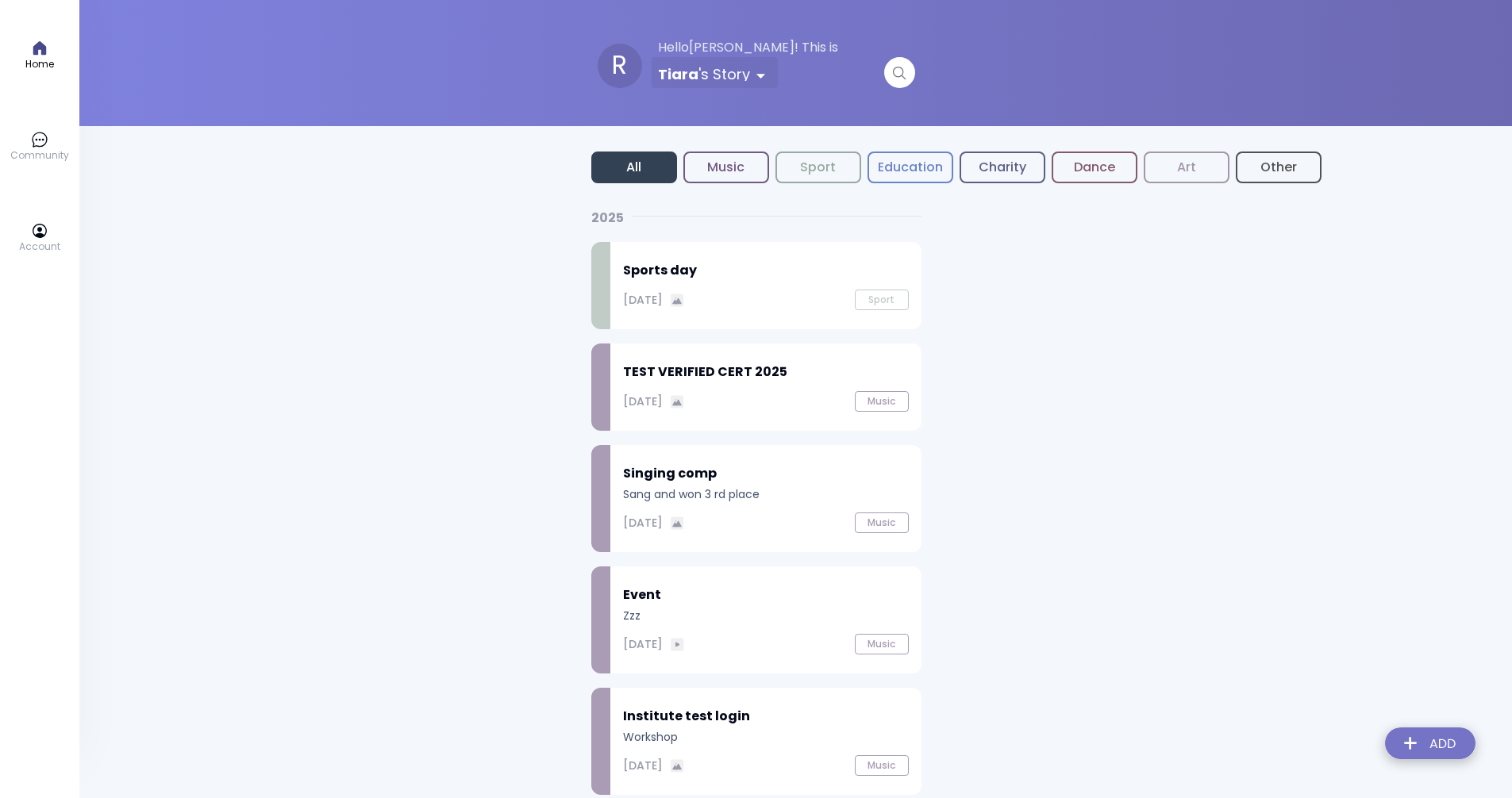 click on "TEST VERIFIED CERT 2025" at bounding box center [766, 372] 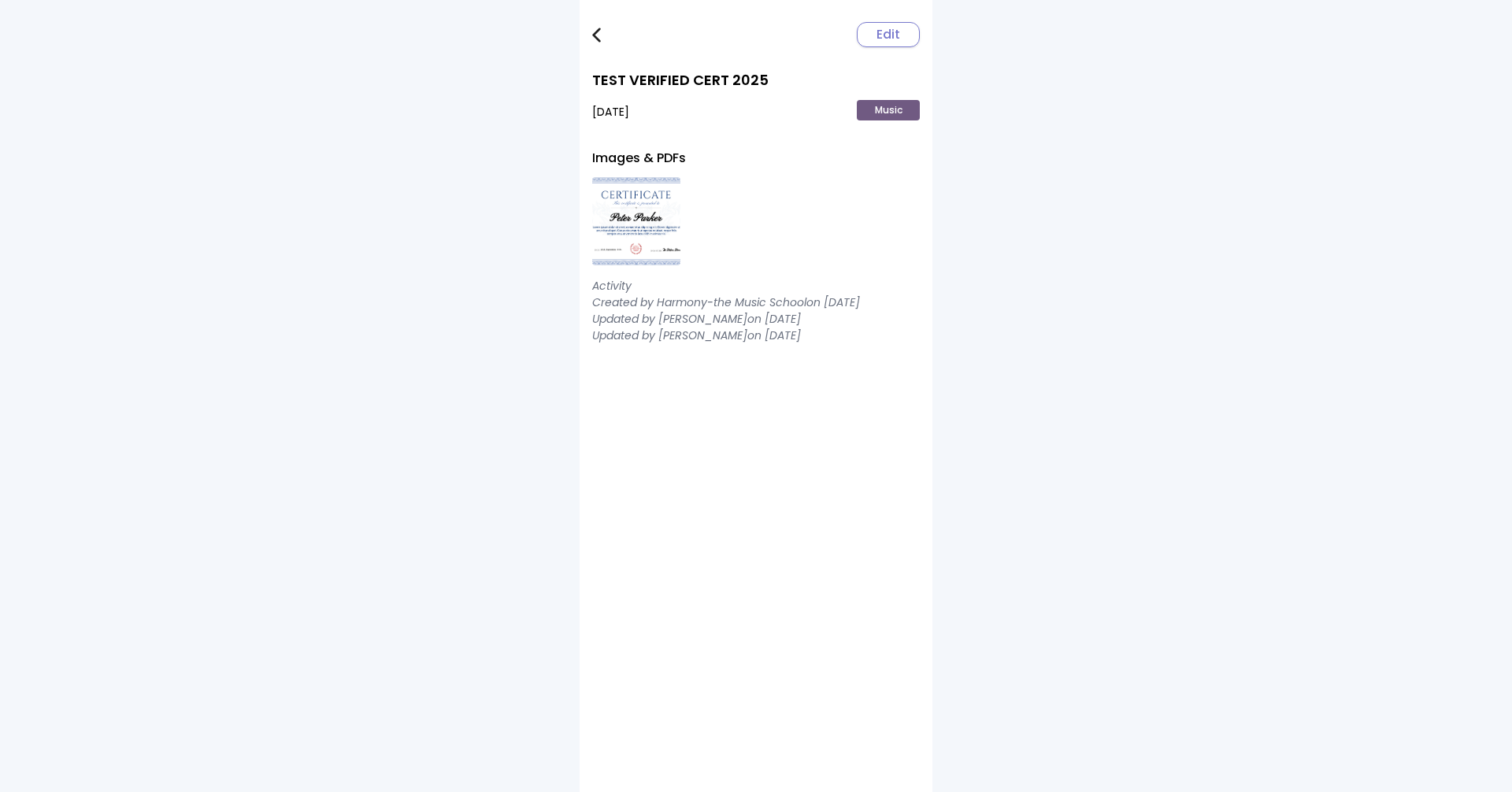 drag, startPoint x: 810, startPoint y: 333, endPoint x: 584, endPoint y: 321, distance: 226.31836 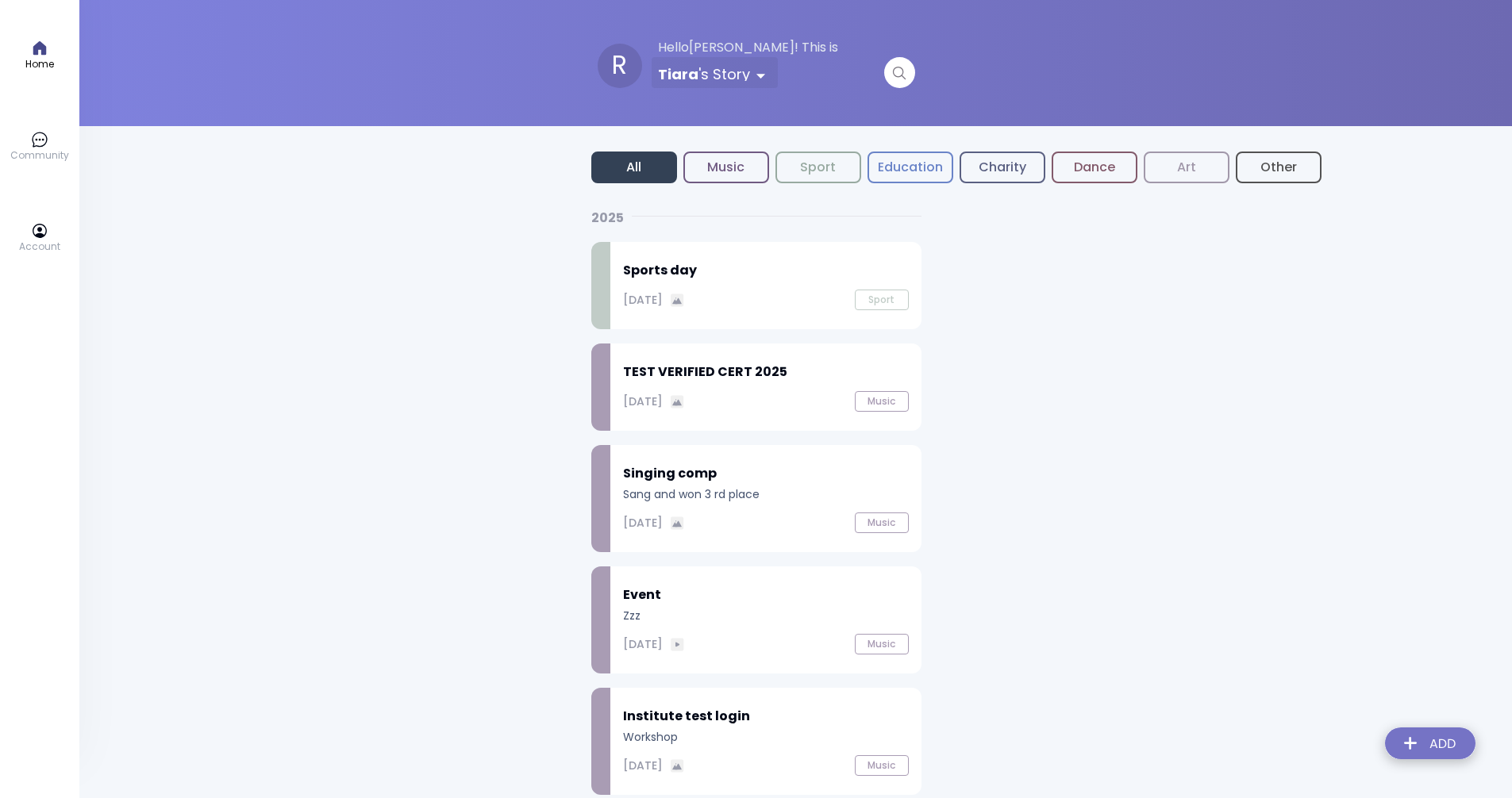 click on "Account" at bounding box center [40, 247] 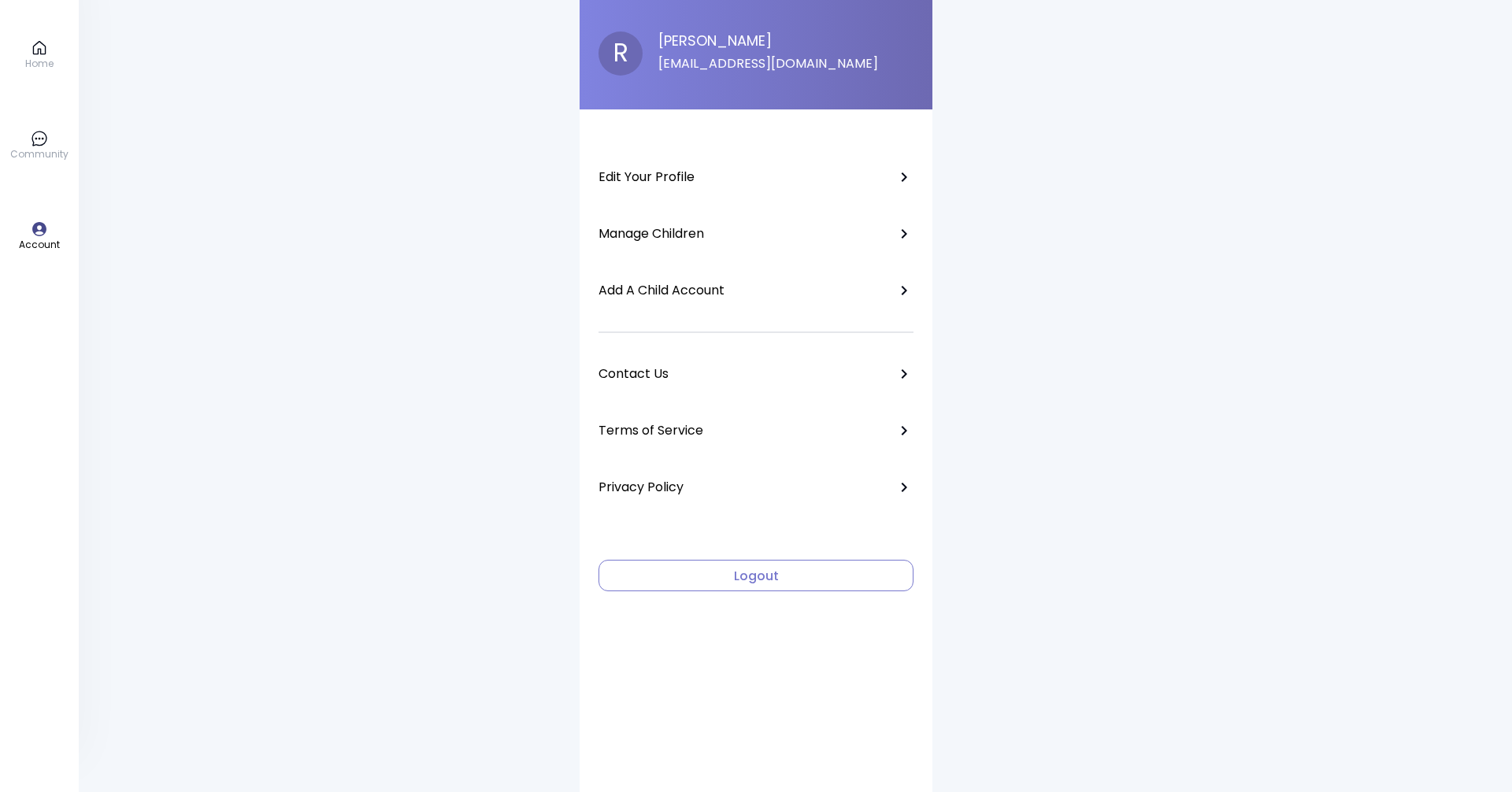 click on "Edit Your Profile Manage Children Add A Child Account Contact Us Terms of Service Privacy Policy   Logout" at bounding box center [756, 360] 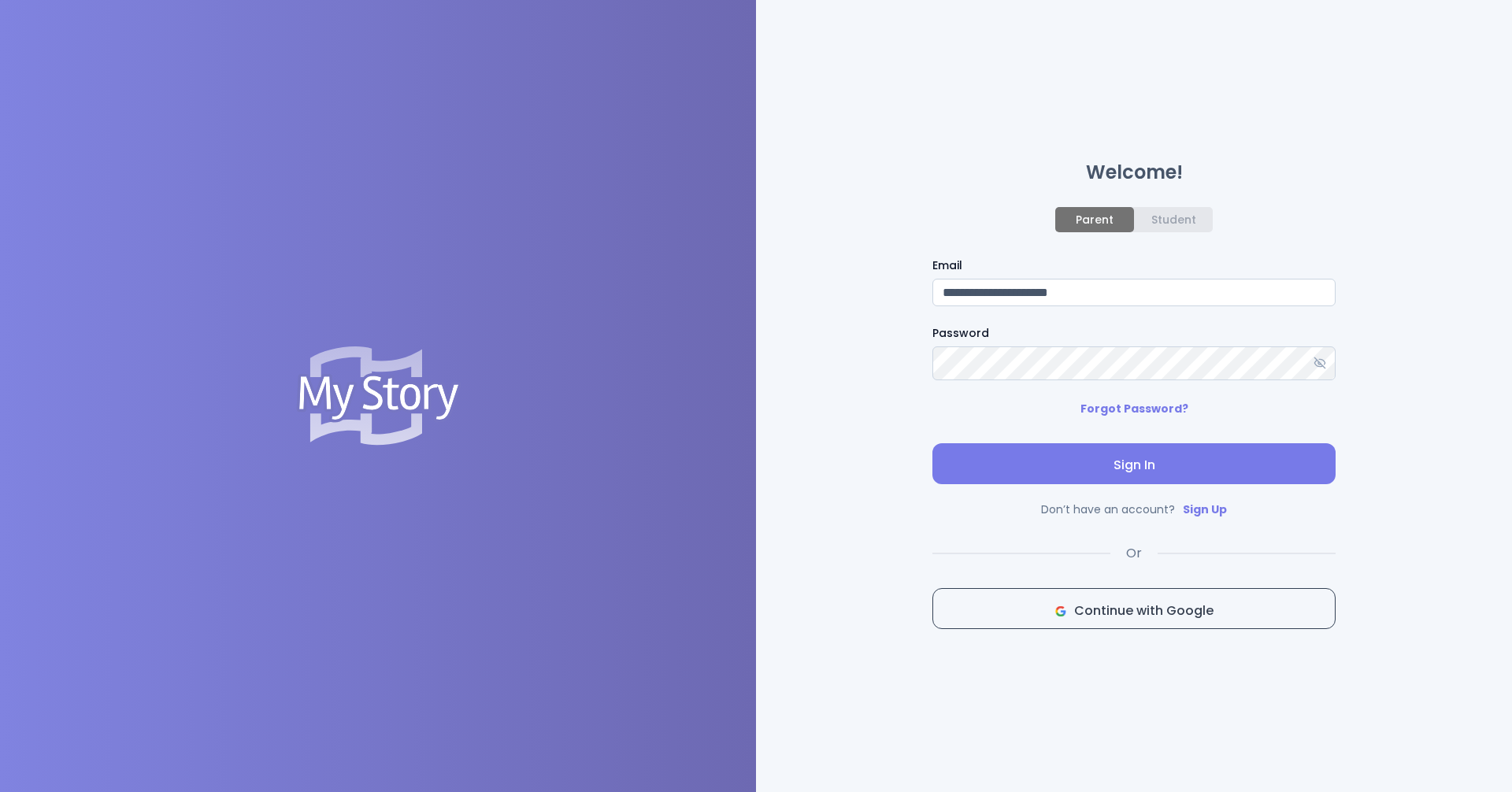 click on "**********" at bounding box center [1134, 292] 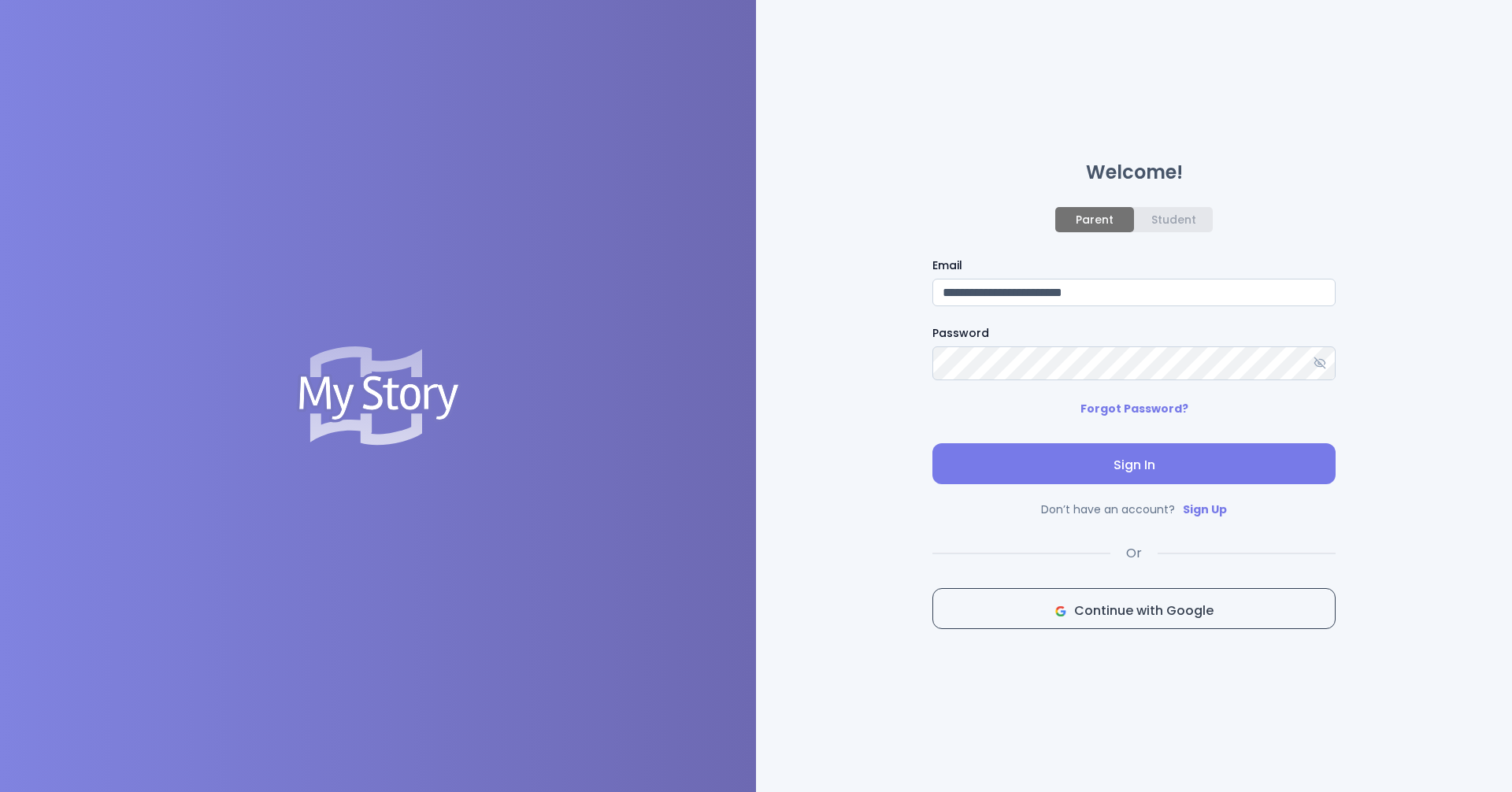 click on "Sign In" at bounding box center [1134, 464] 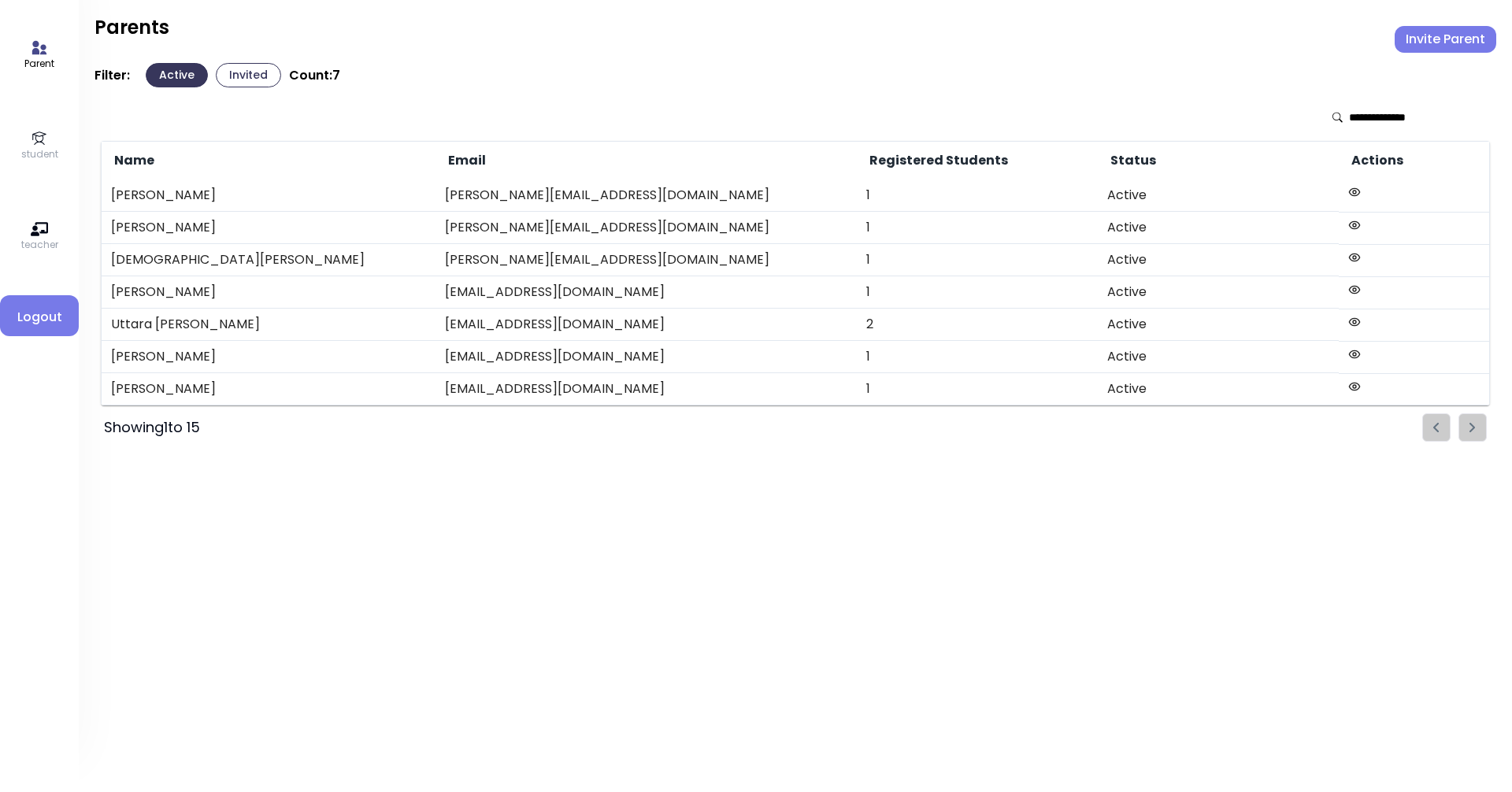 click on "student" at bounding box center [39, 154] 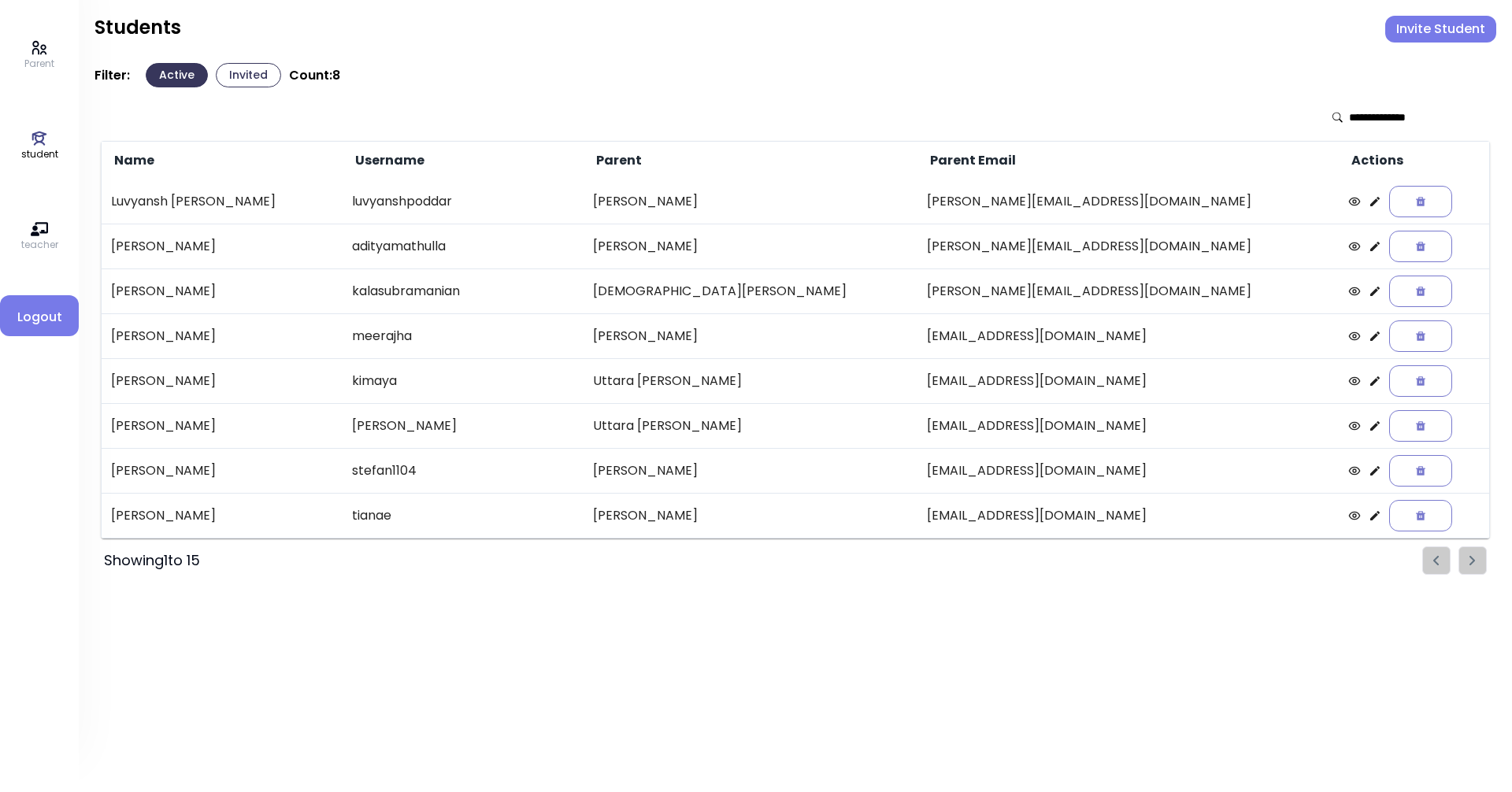 click 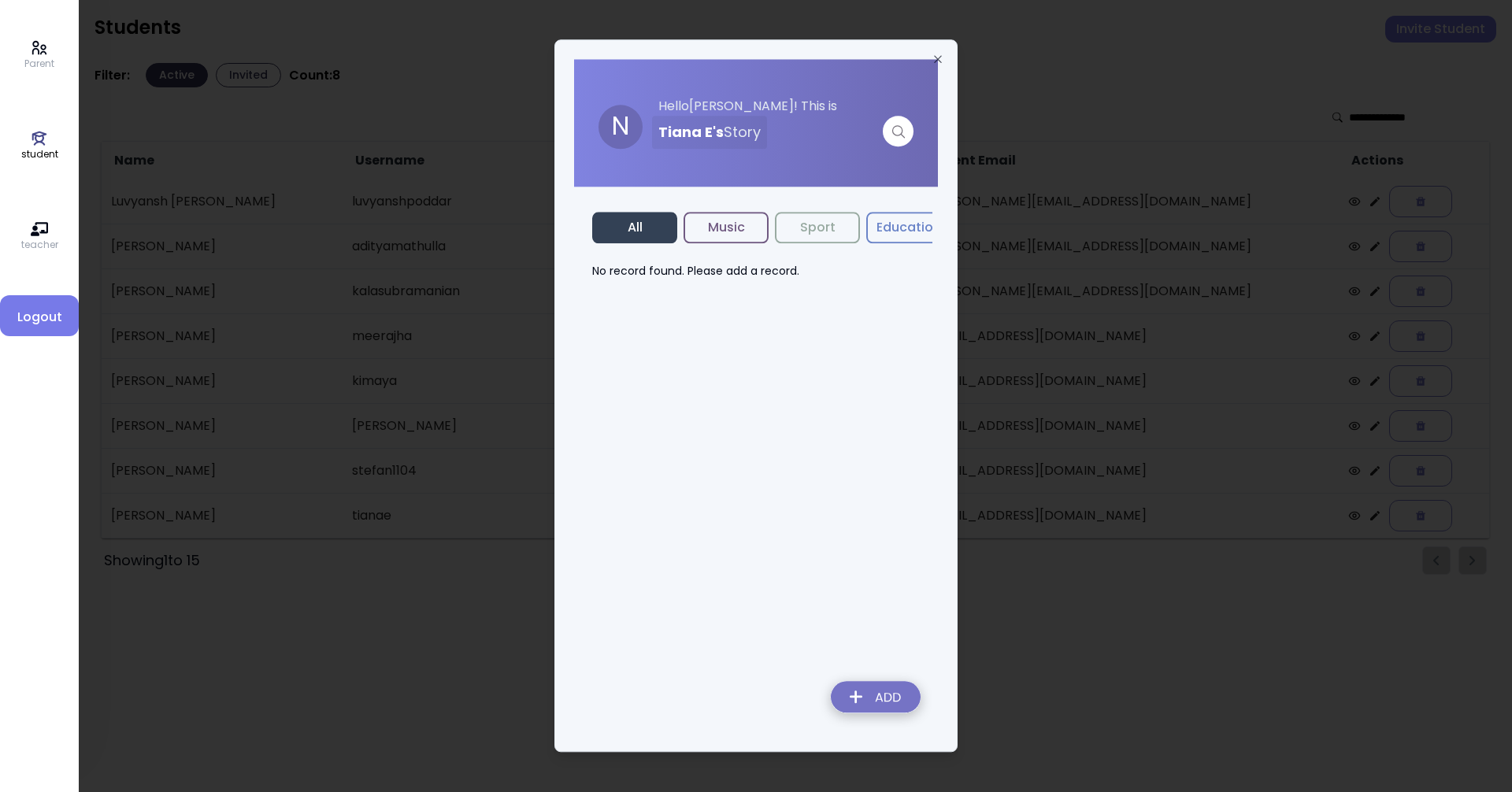 click at bounding box center [876, 700] 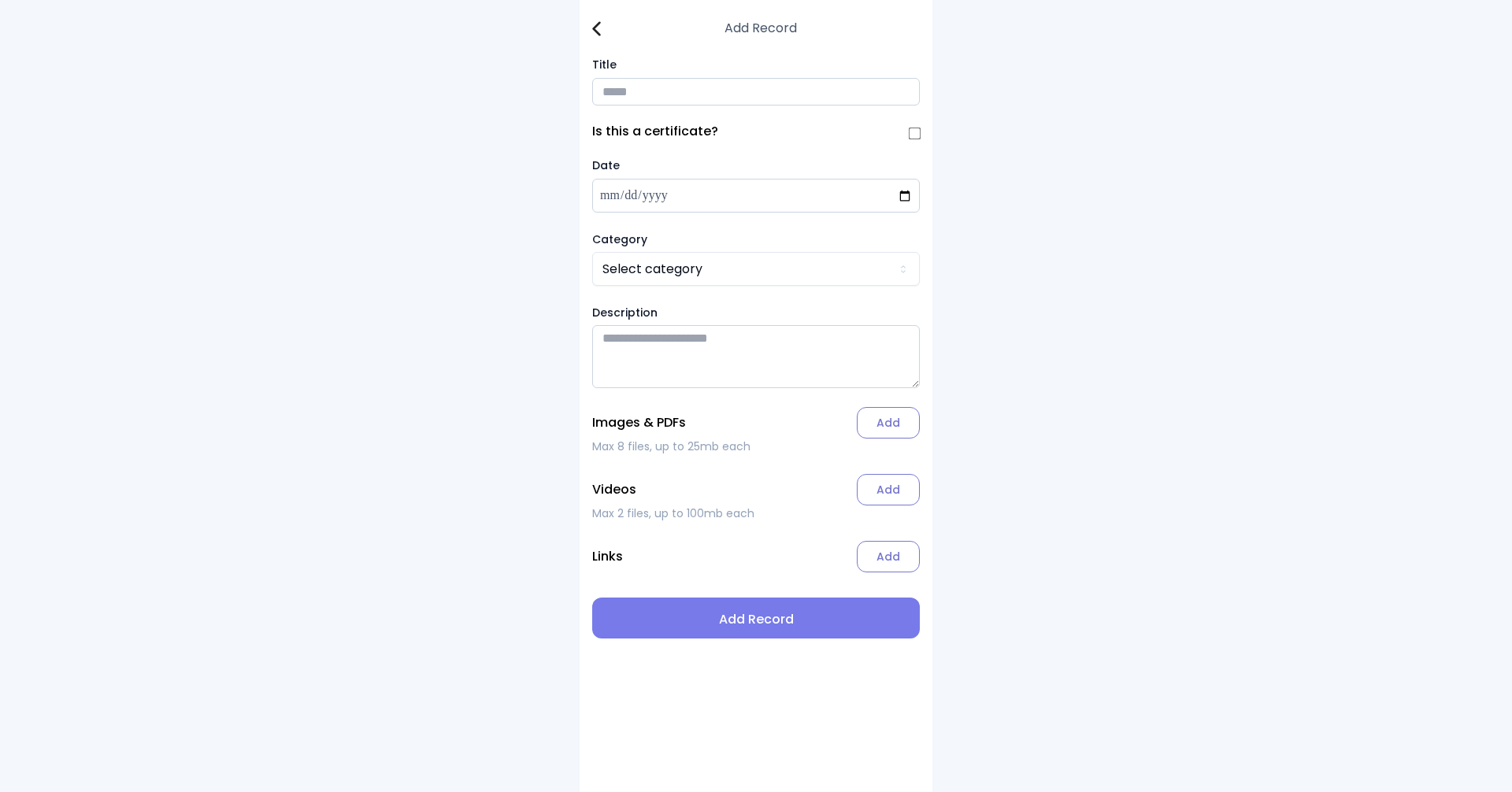click at bounding box center (756, 91) 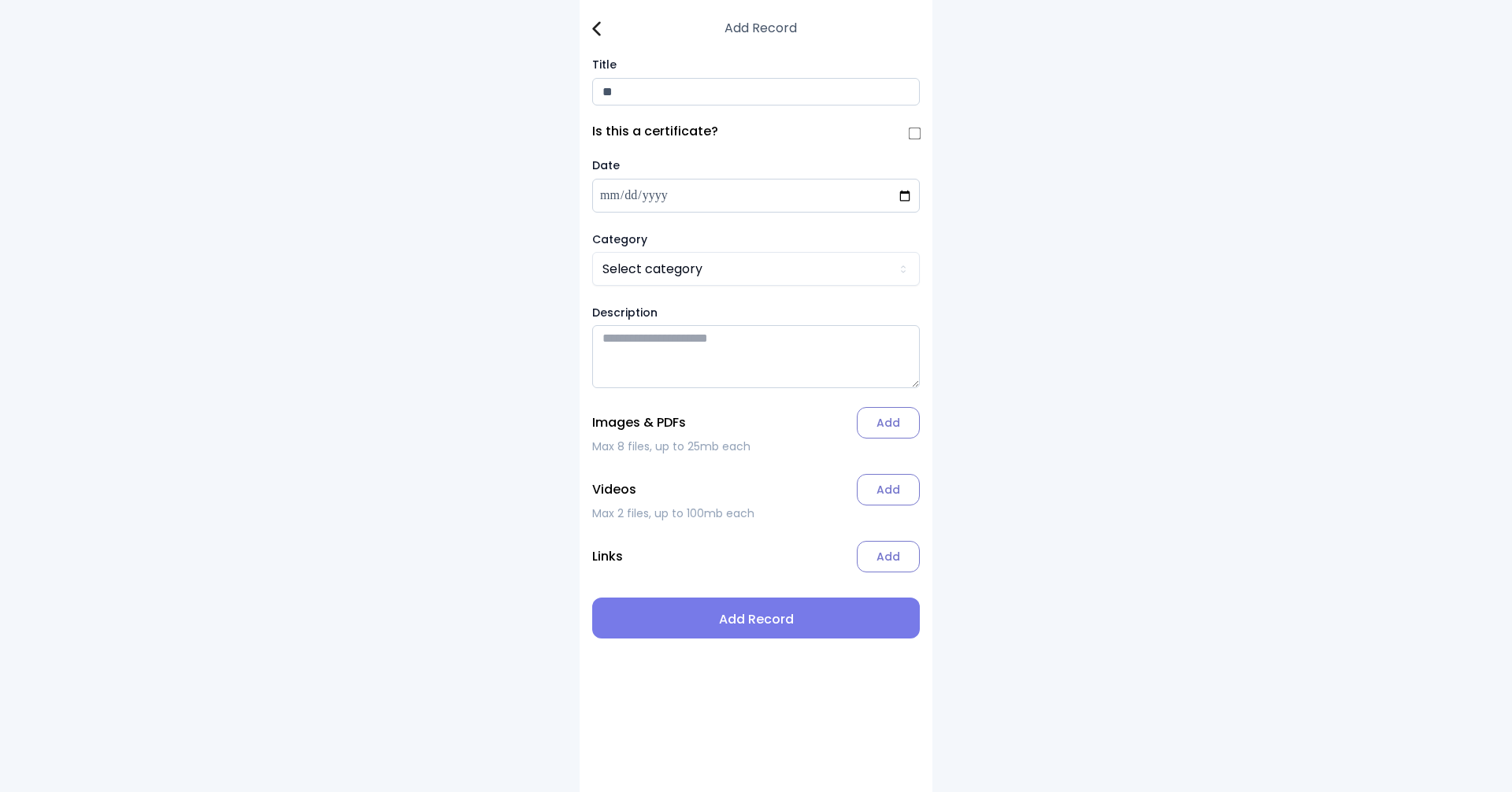 type on "*" 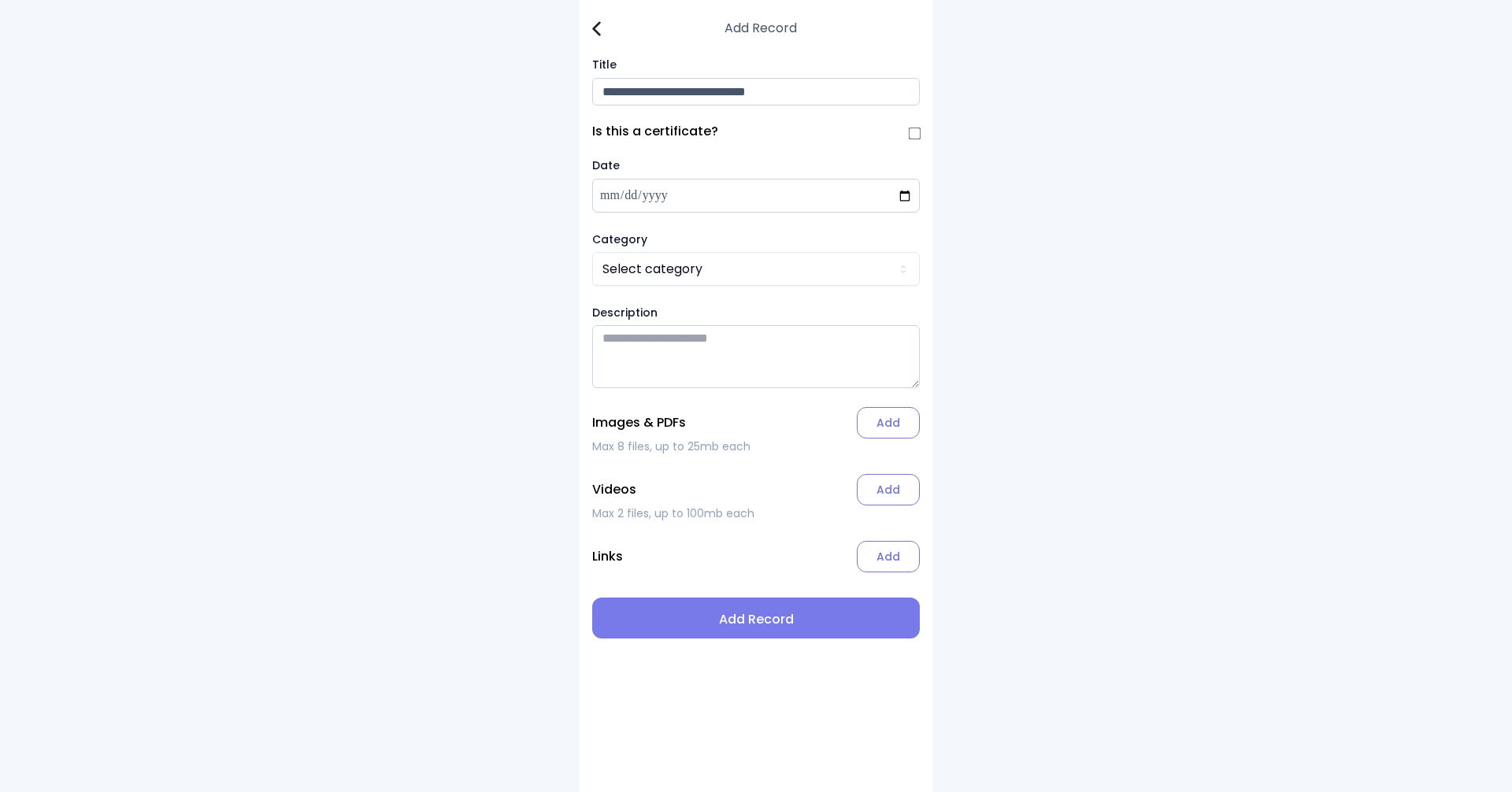 type on "**********" 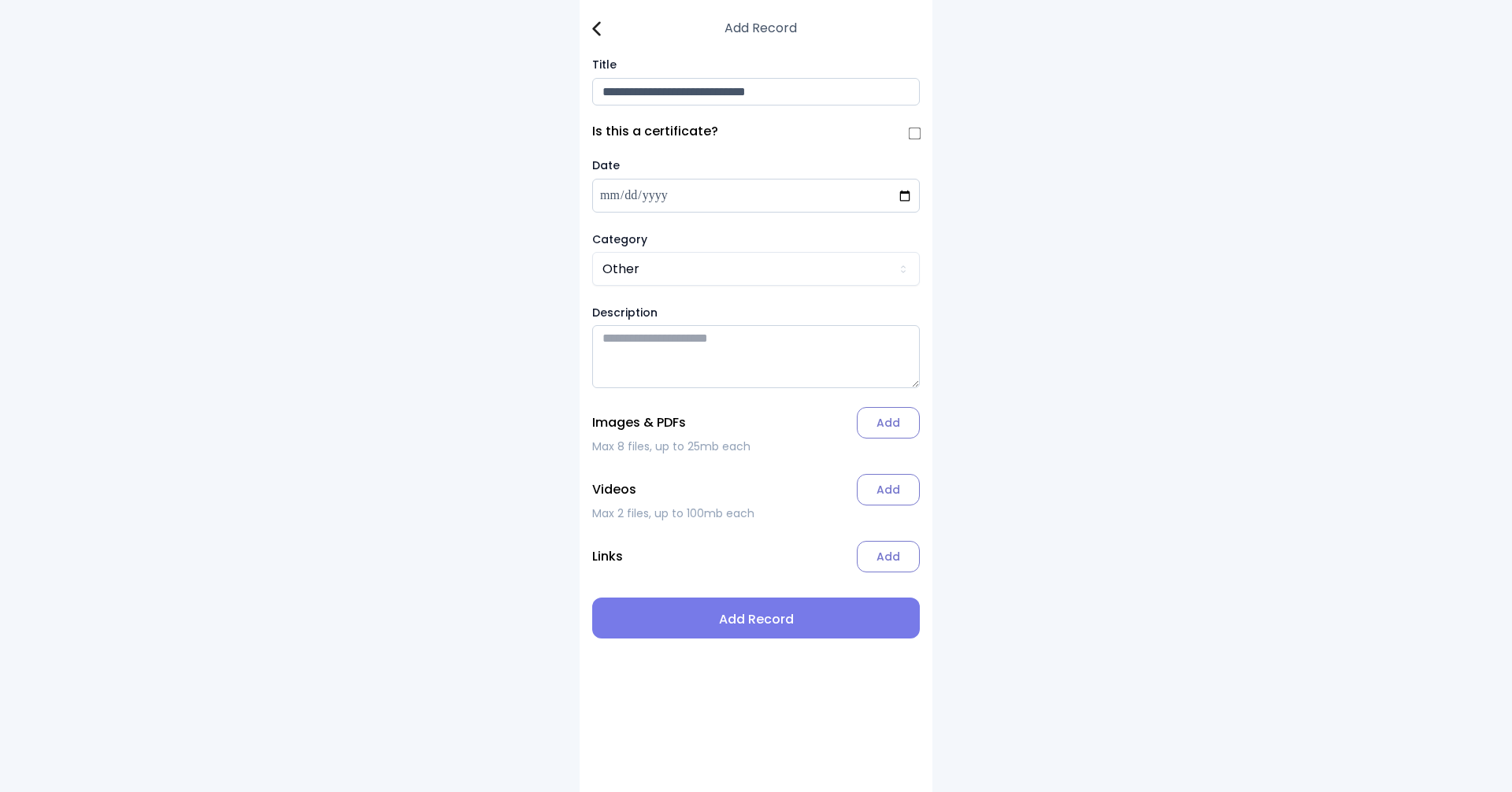 click at bounding box center [756, 357] 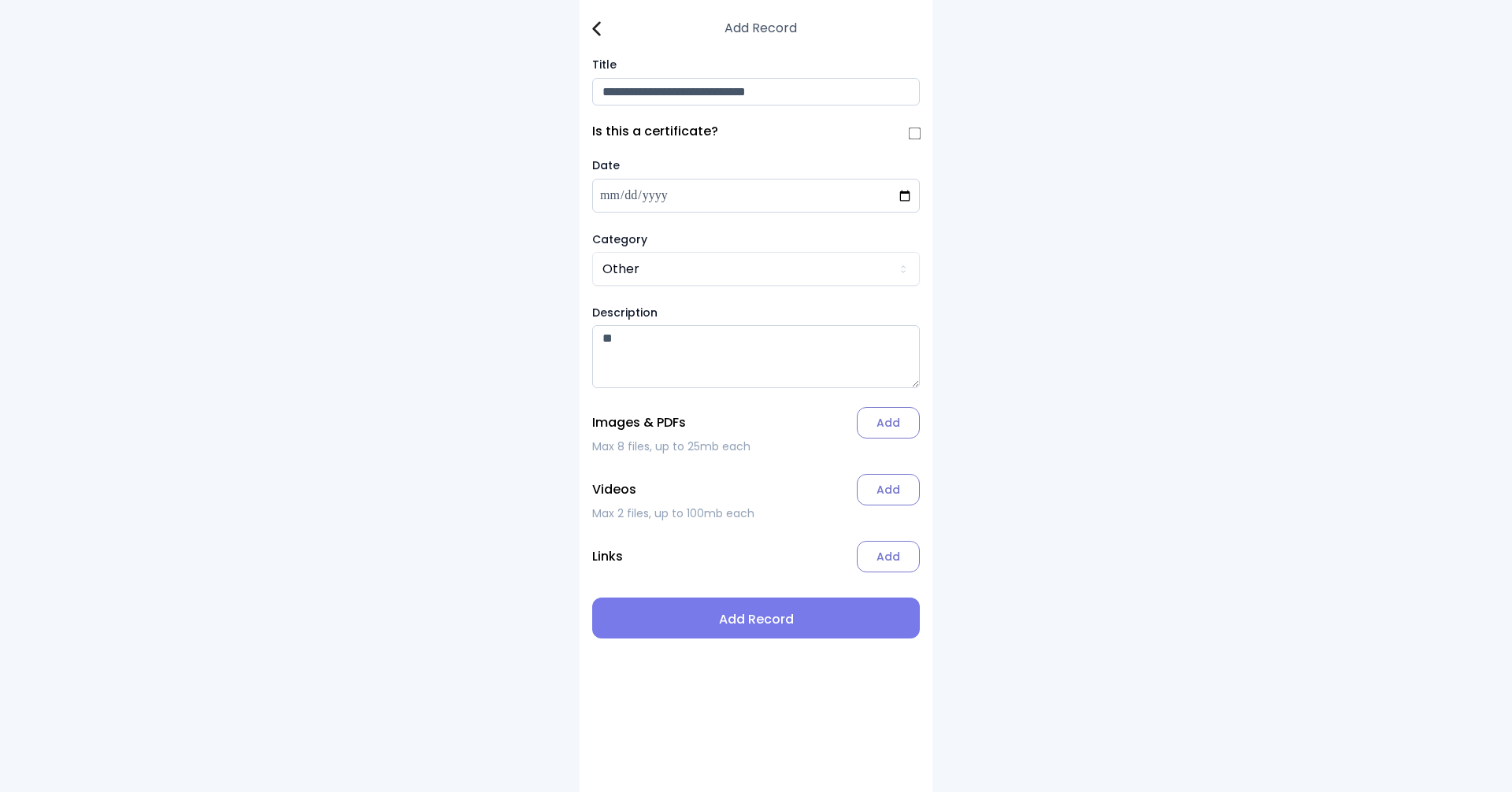 type on "*" 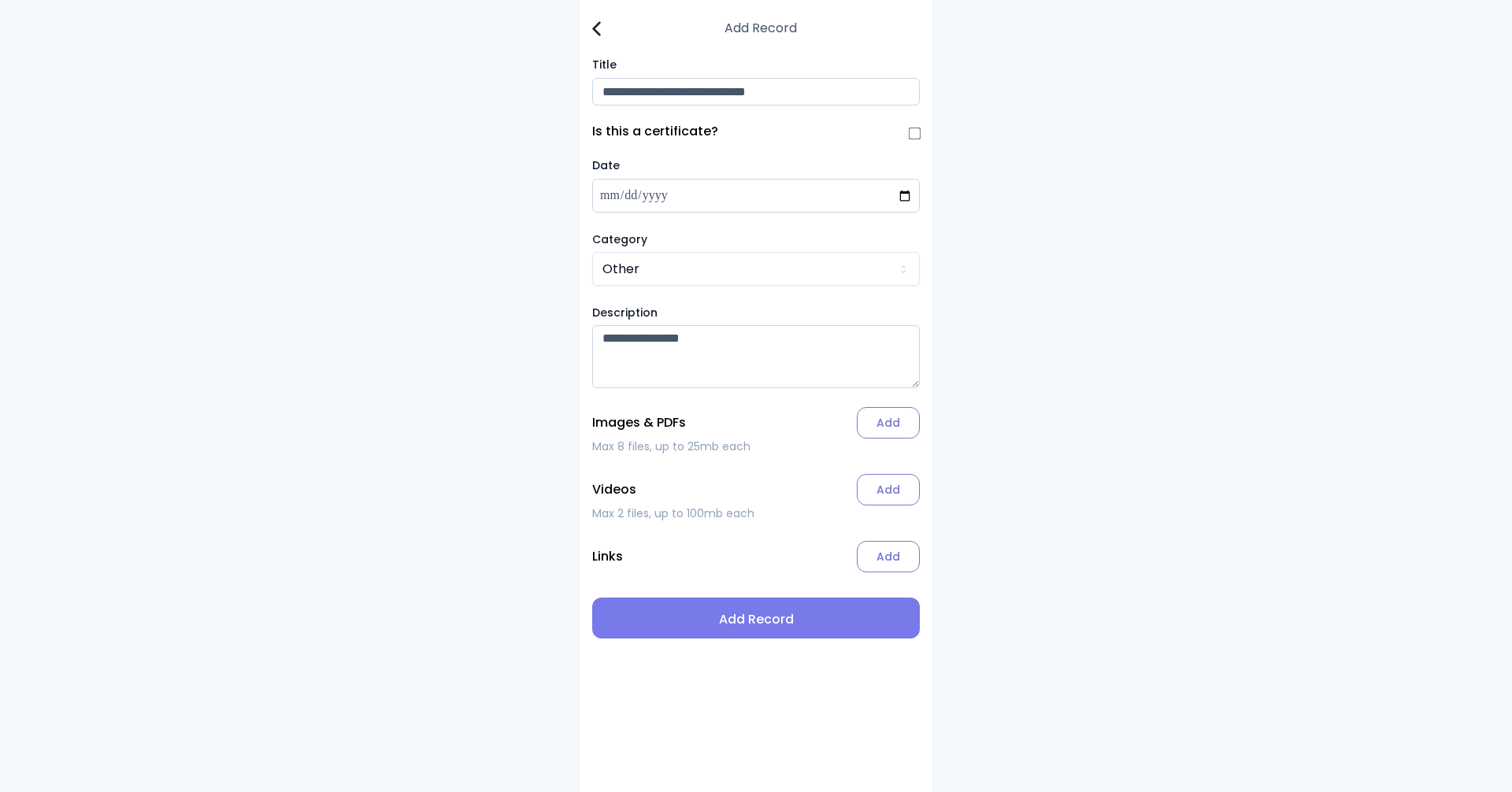 type on "**********" 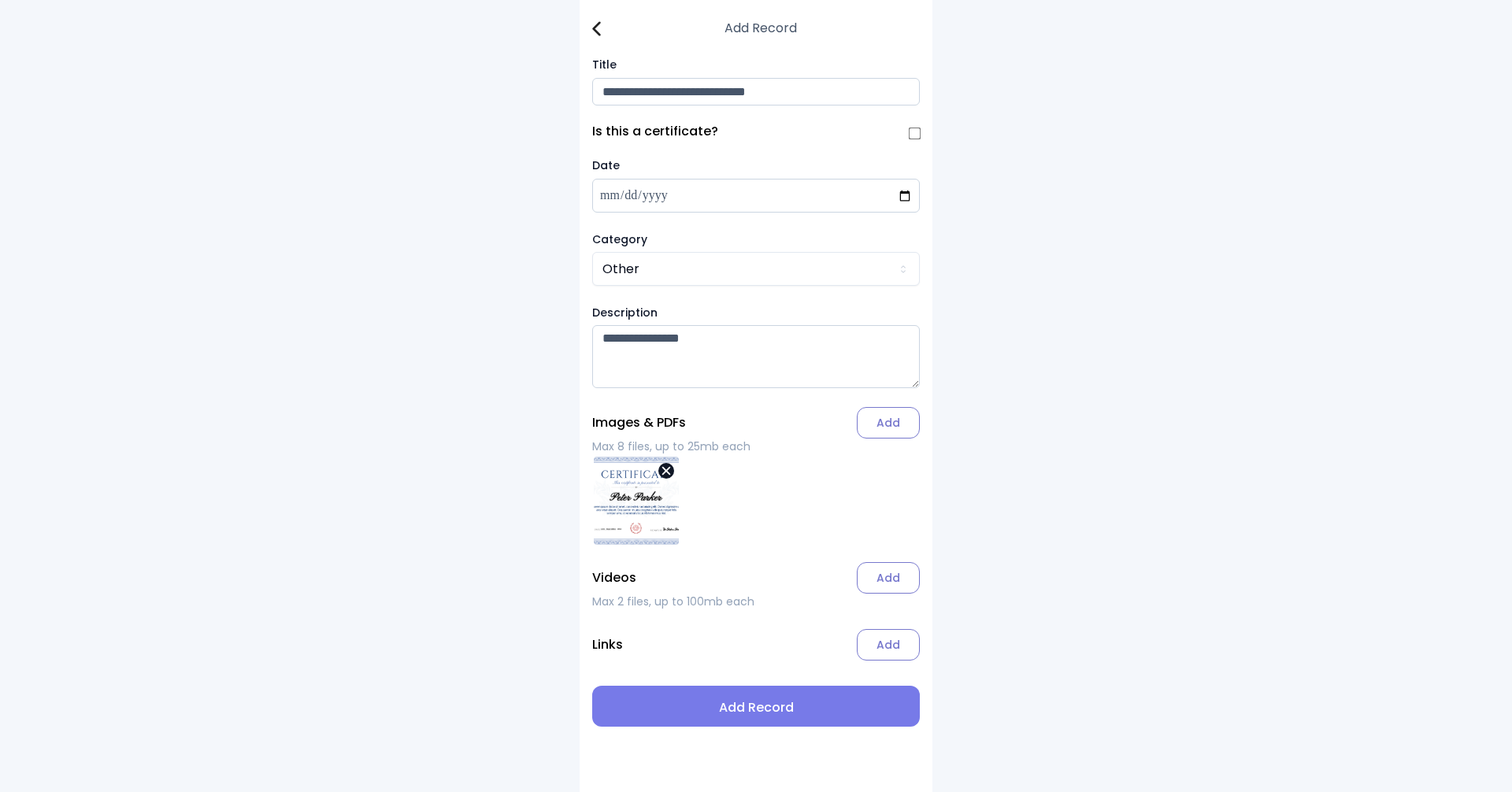 click on "Add Record" at bounding box center [756, 708] 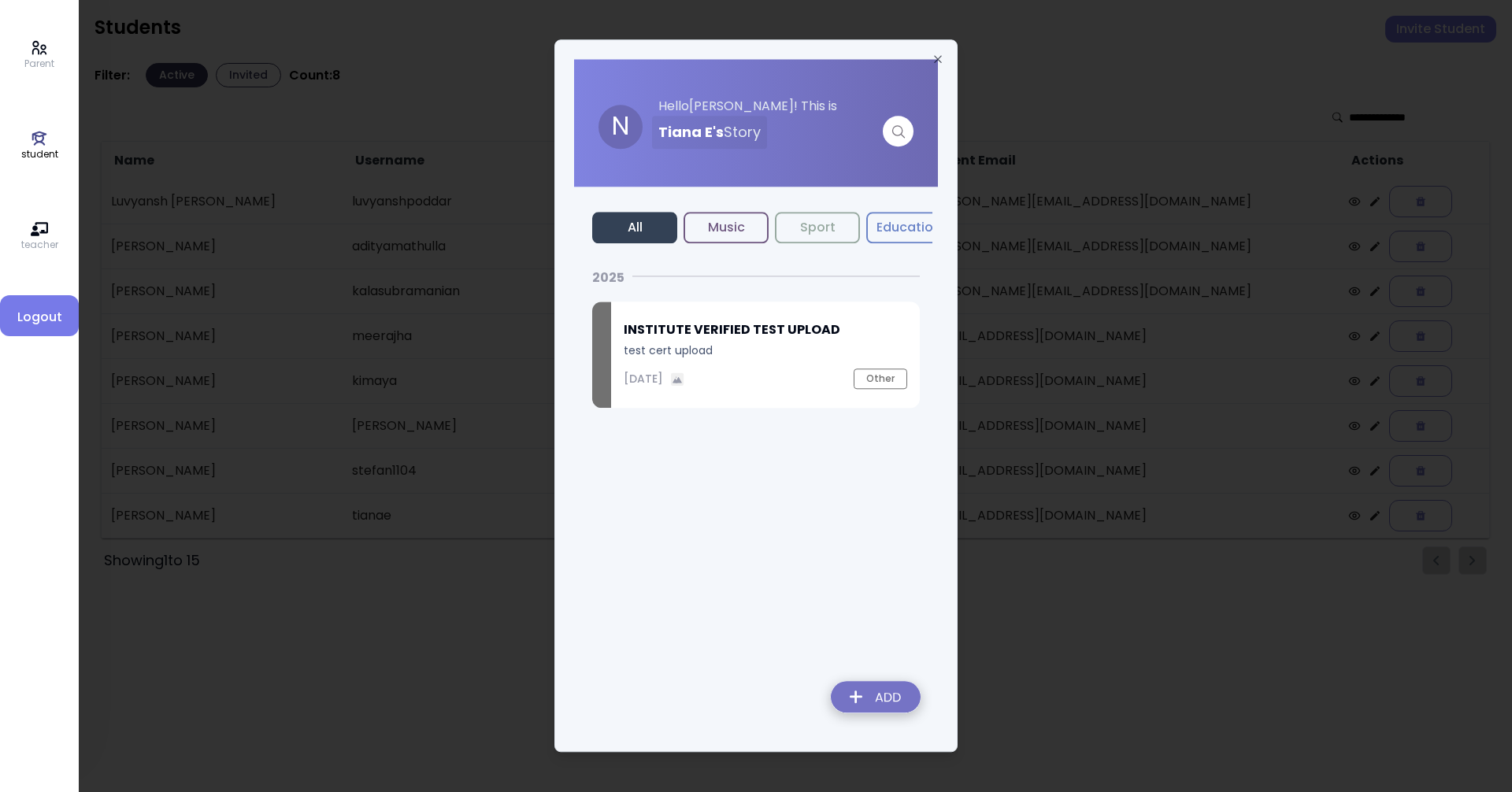 click on "Music" at bounding box center [726, 228] 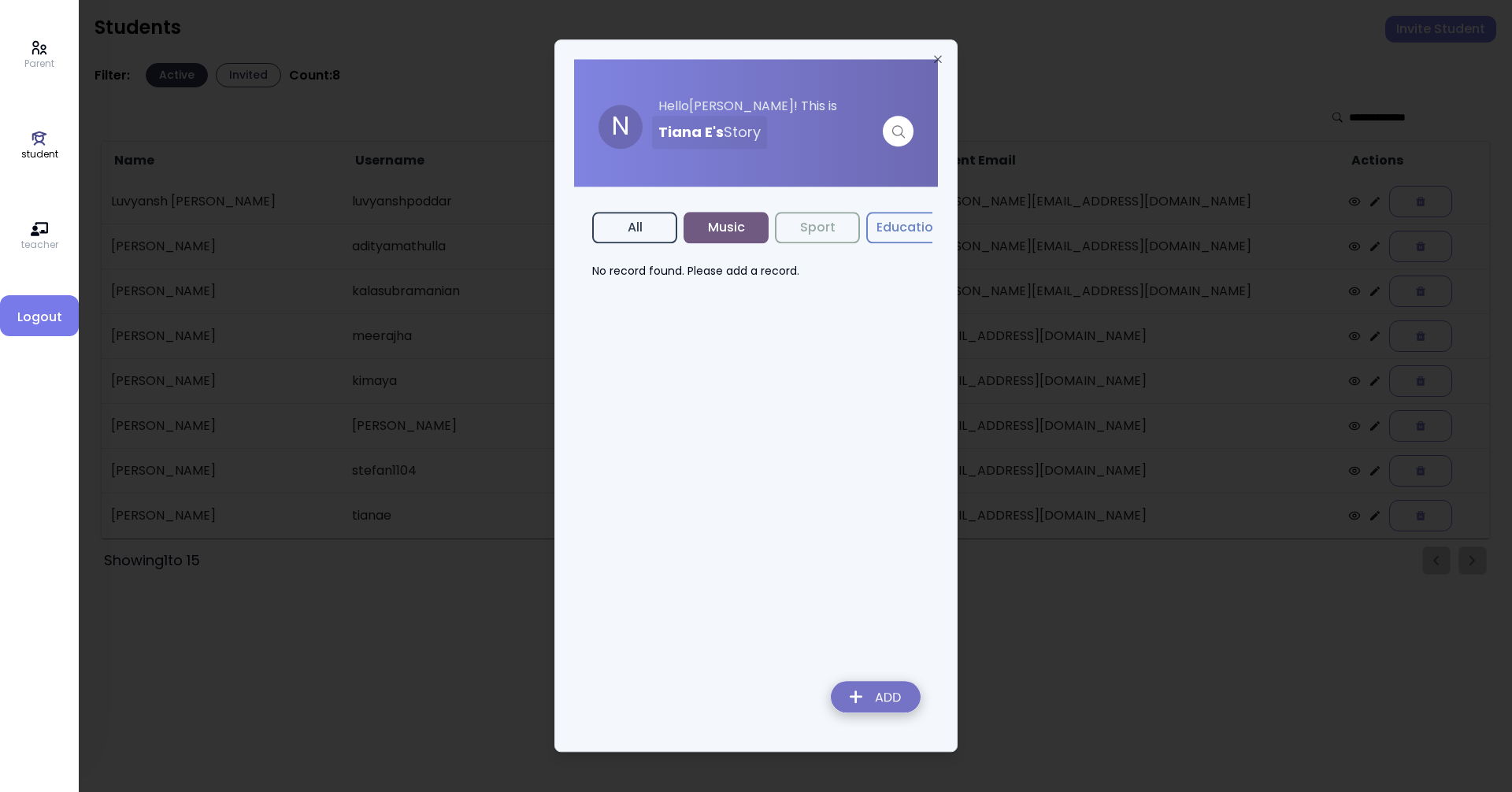 click on "N Hello  Naomi  ! This is Tiana E  's  Story All Music Sport Education Charity Dance Art Other No record found. Please add a record. Close" at bounding box center (756, 395) 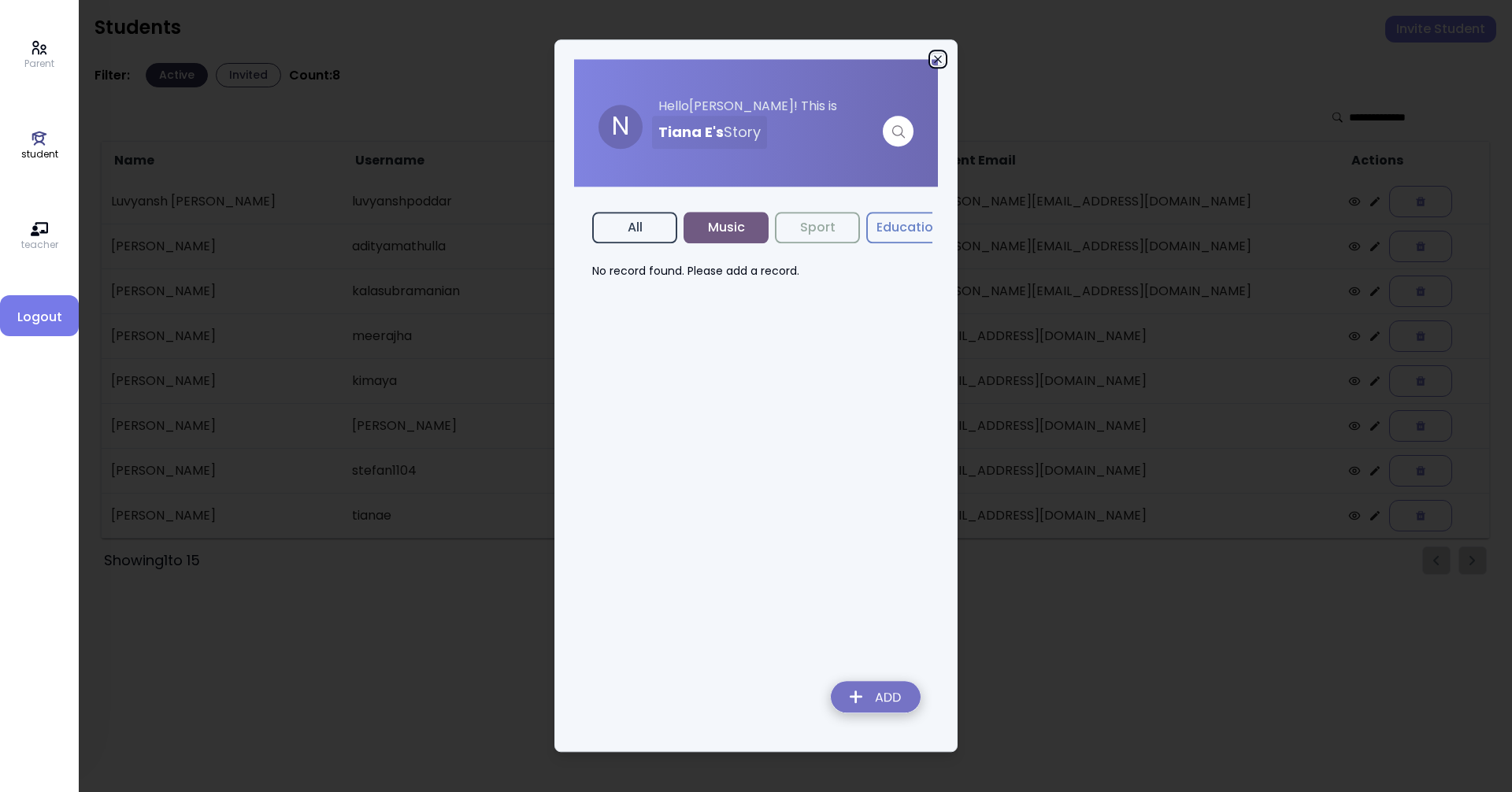 click 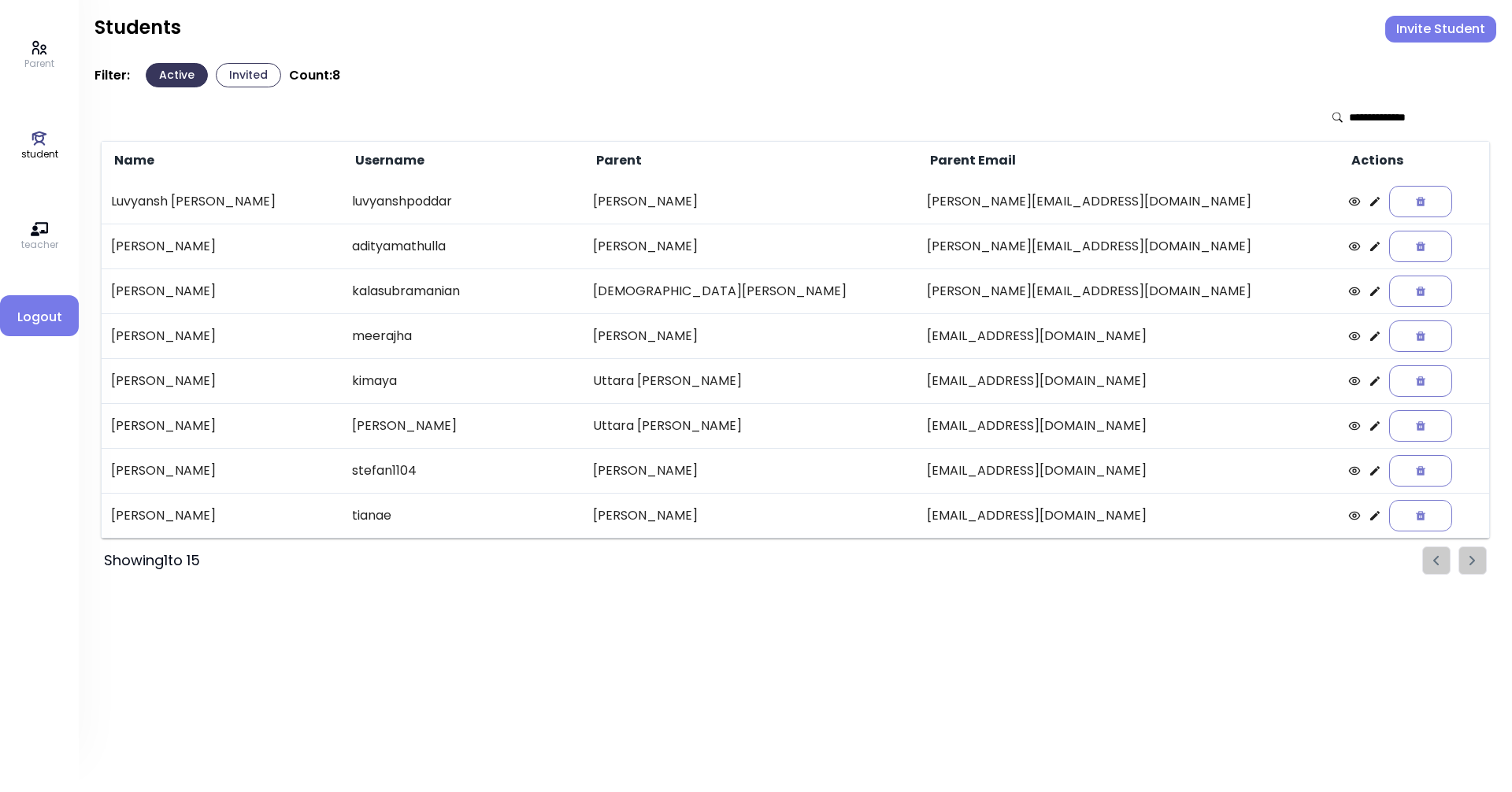 click on "Logout" at bounding box center [39, 317] 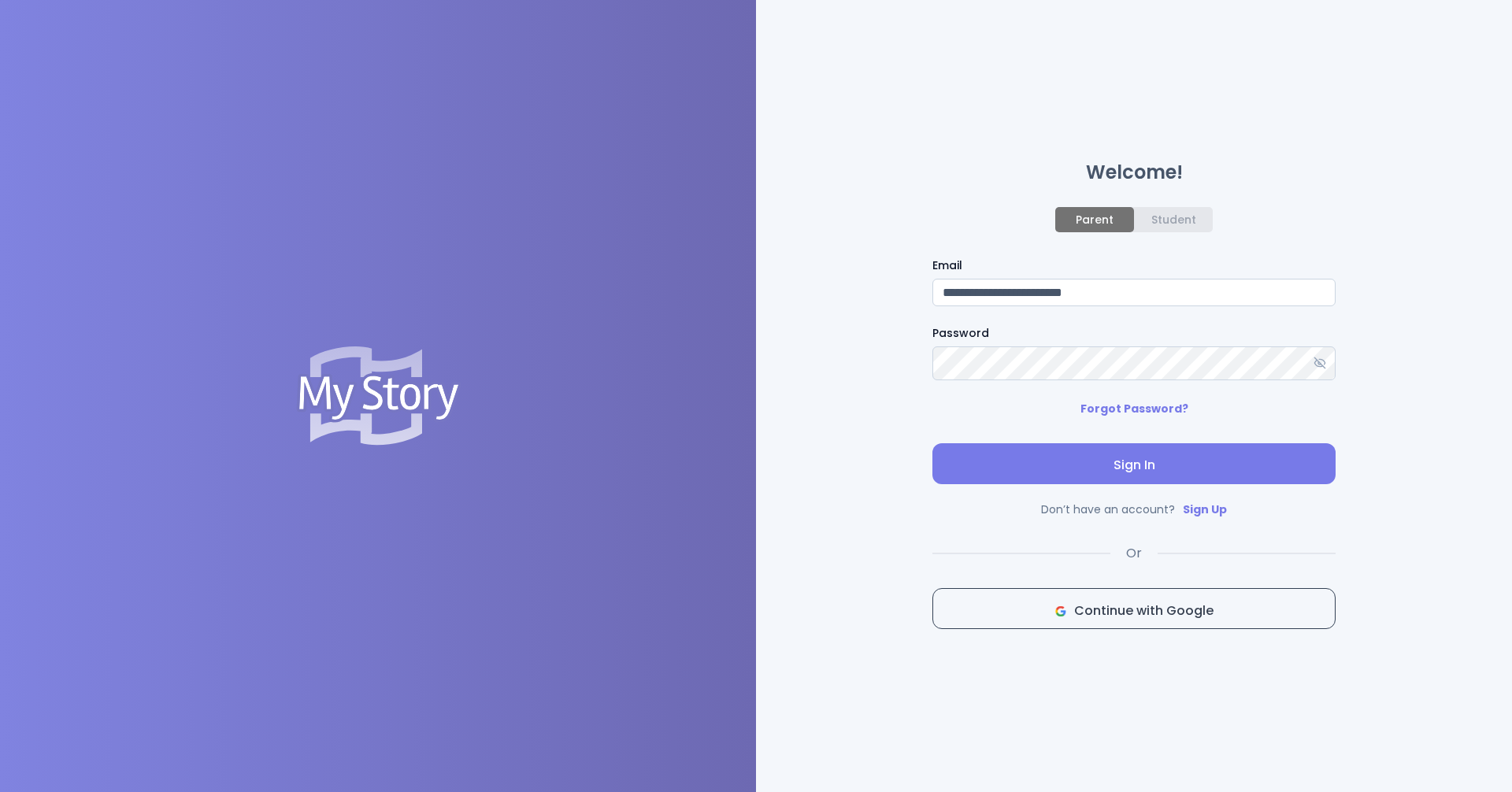 click on "**********" at bounding box center (1134, 292) 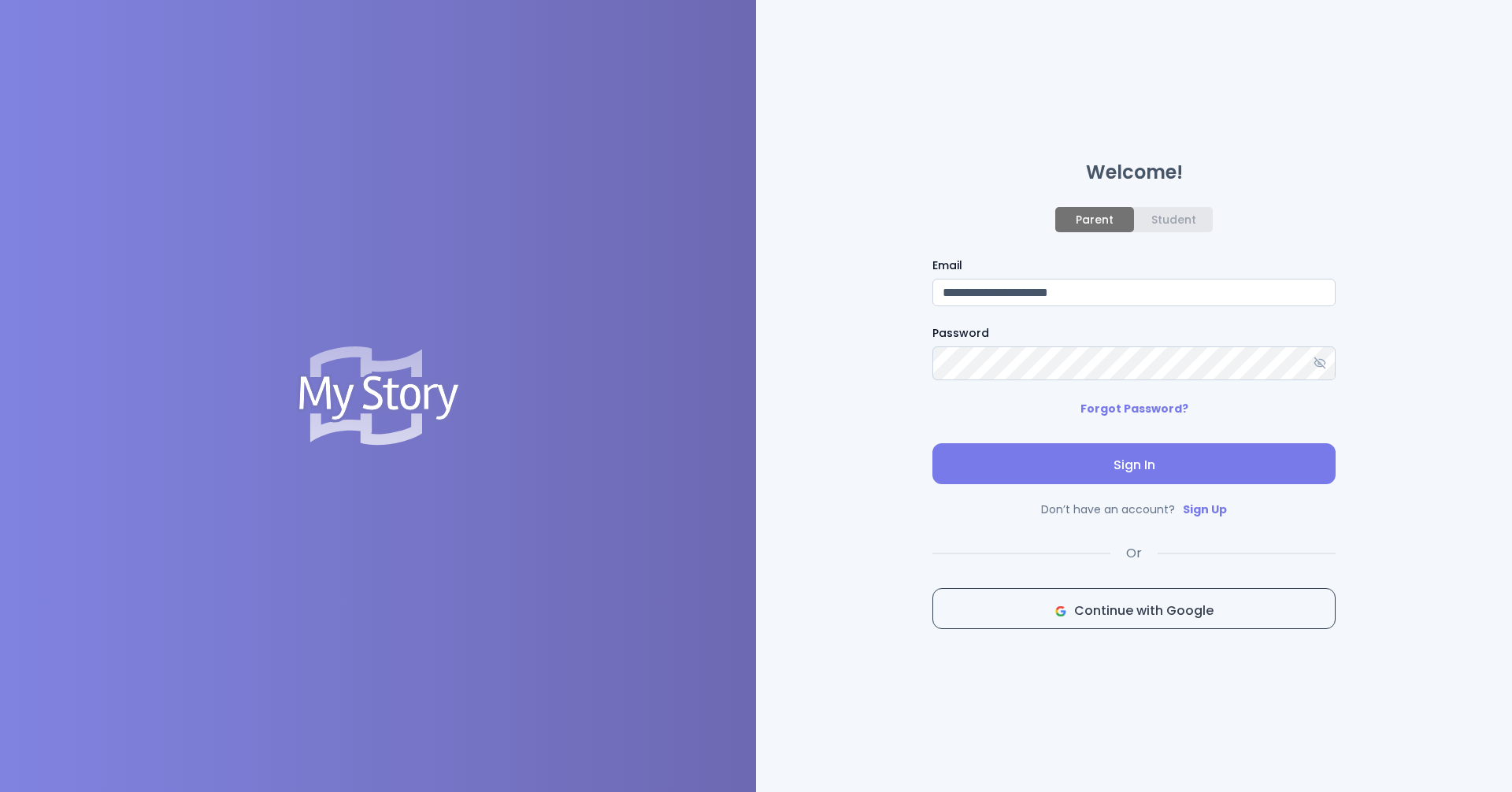 click on "Sign In" at bounding box center (1134, 465) 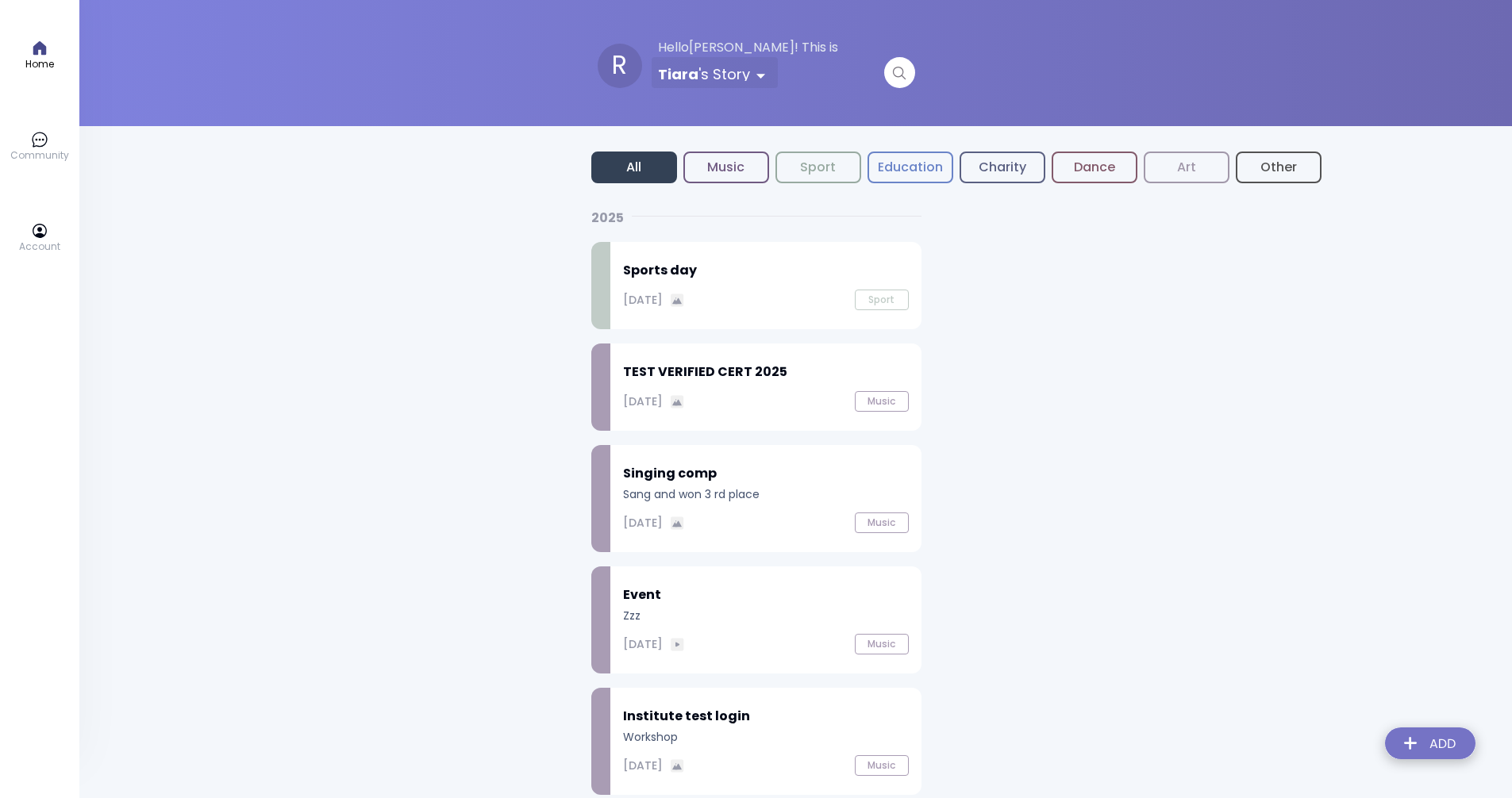 click on "Home Community Account R Hello  Ryan ! This is Tiara 's Story All Music Sport Education Charity Dance Art Other 2025 Sports day March 31, 2025 Sport TEST VERIFIED CERT 2025 March 27, 2025 Music Singing comp Sang and won 3 rd place  March 26, 2025 Music Event  Zzz February 16, 2025 Music Institute test login Workshop February 12, 2025 Music 2024 Art workshop  Art  August 22, 2024 Art Test video upload Test  July 13, 2024 Dance 2014 ABRSM  ABRSM grade 2 voice  July 4, 2014 Education 2001 North My masters  July 4, 2001 Education" at bounding box center (756, 714) 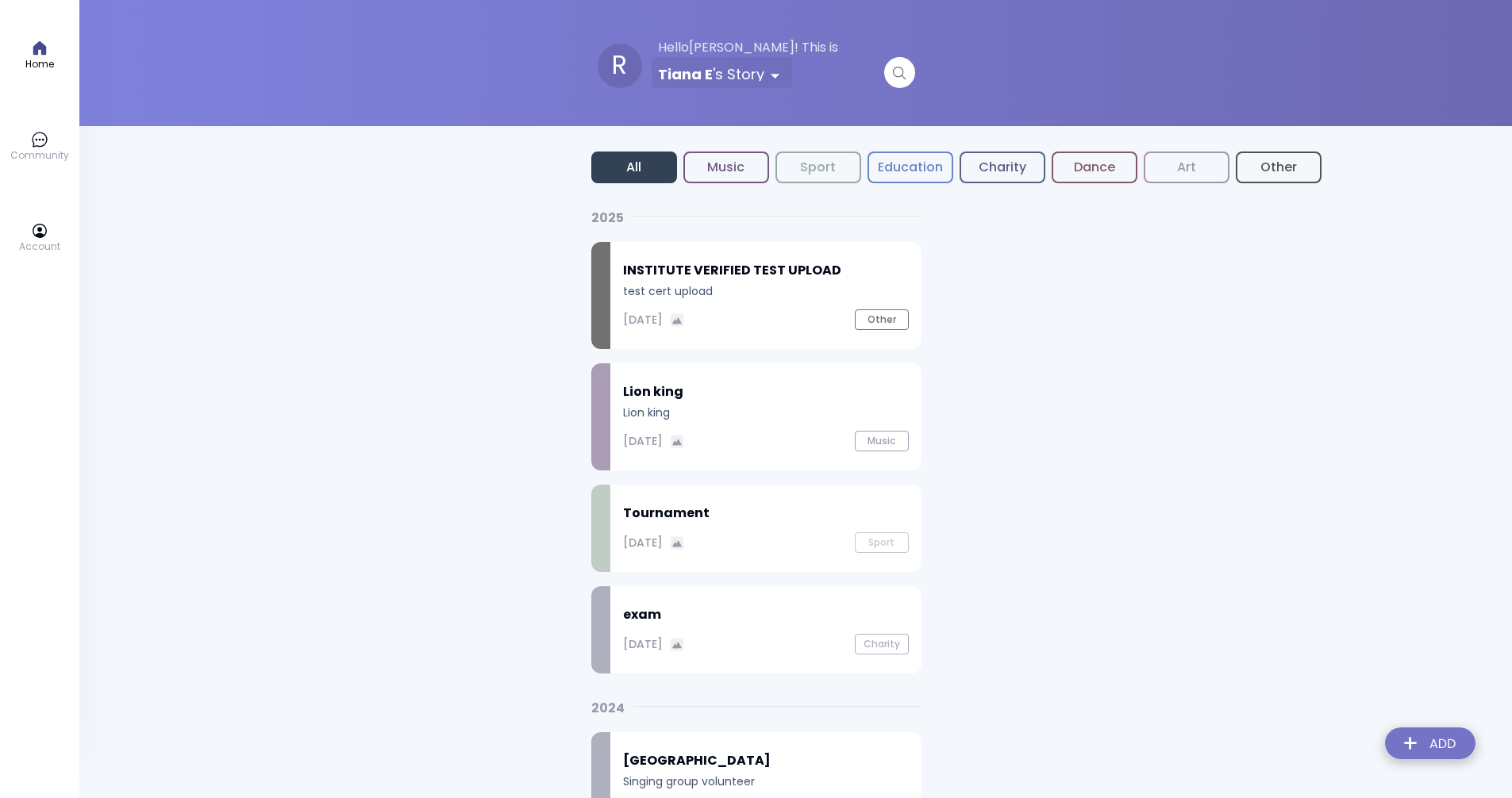 click on "INSTITUTE VERIFIED TEST UPLOAD" at bounding box center [766, 270] 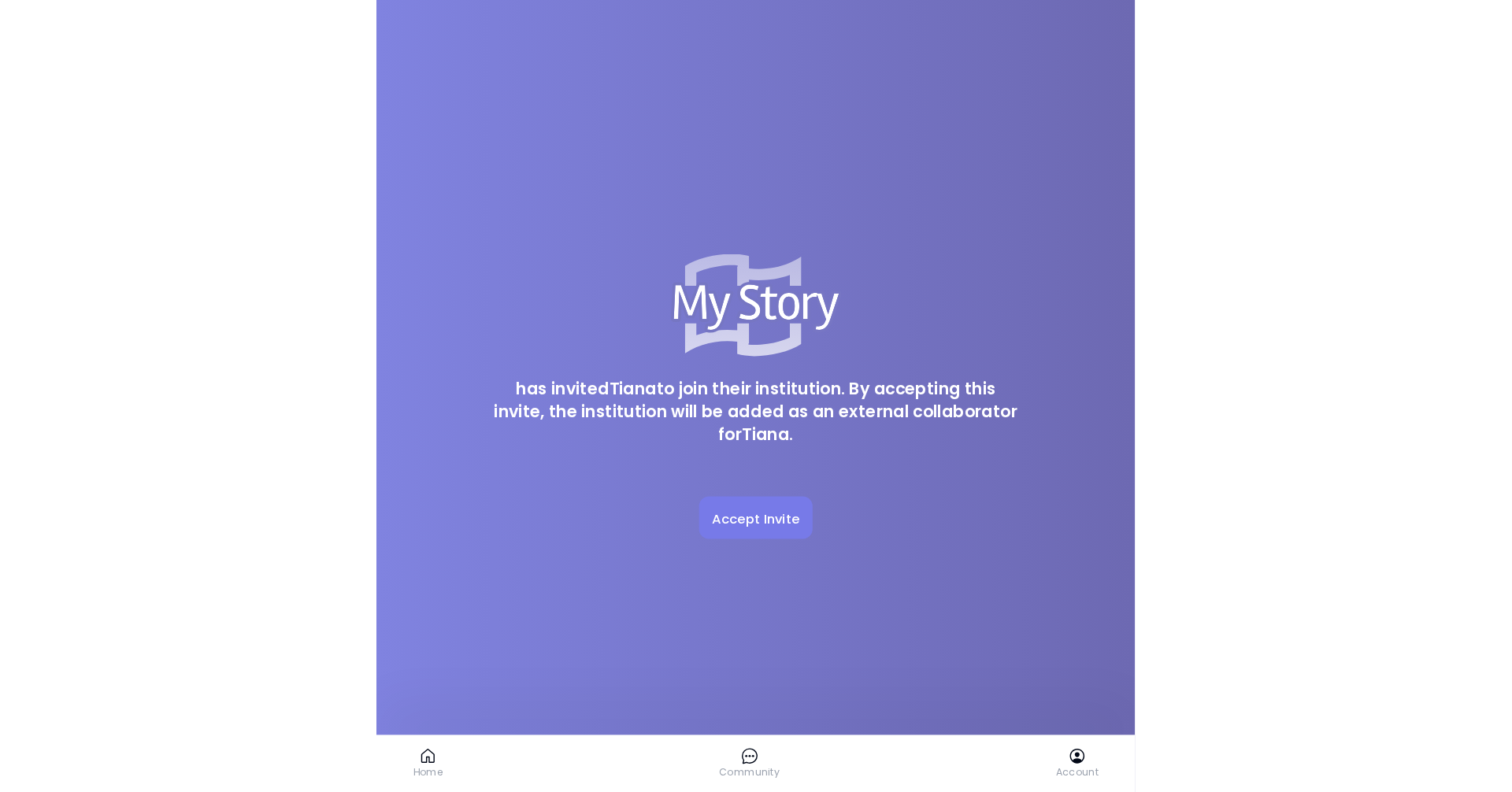 scroll, scrollTop: 0, scrollLeft: 0, axis: both 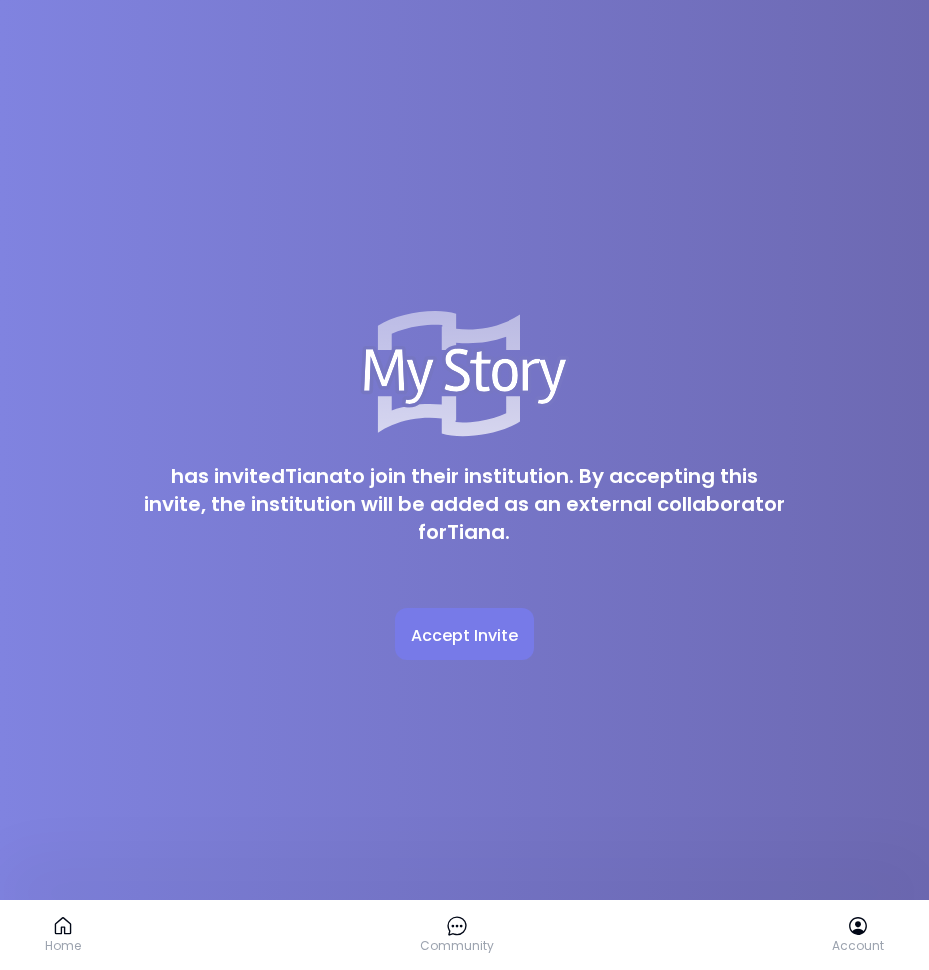 click on "Accept Invite" at bounding box center [464, 636] 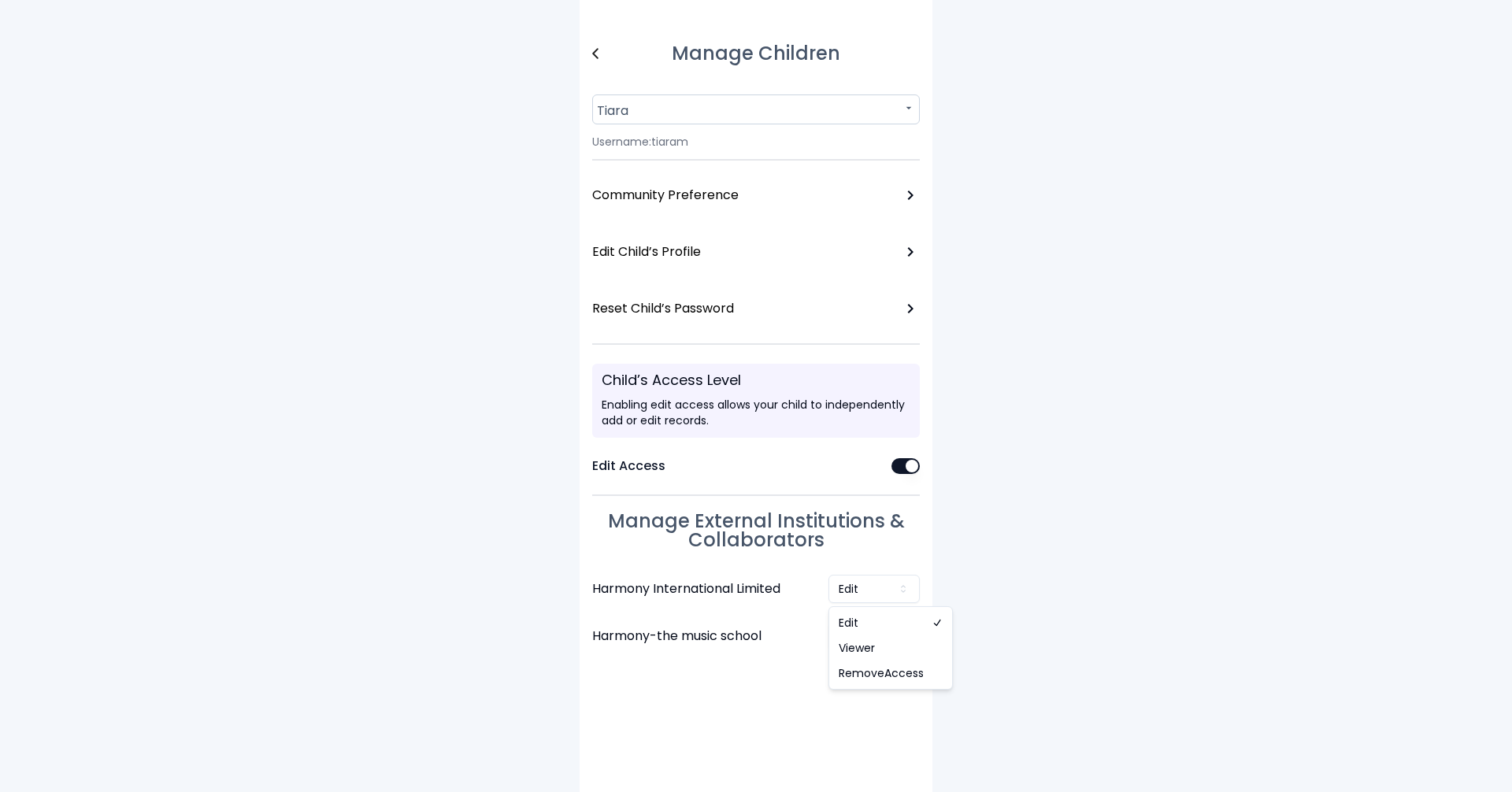 click on "Manage Children Tiara Username:  tiaram Community Preference Edit Child’s Profile Reset Child’s Password Child’s Access Level Enabling edit access allows your child to independently add or edit records. Edit Access Manage External Institutions & Collaborators Harmony International Limited Edit Harmony-the music school Edit
Edit Viewer RemoveAccess" at bounding box center (756, 396) 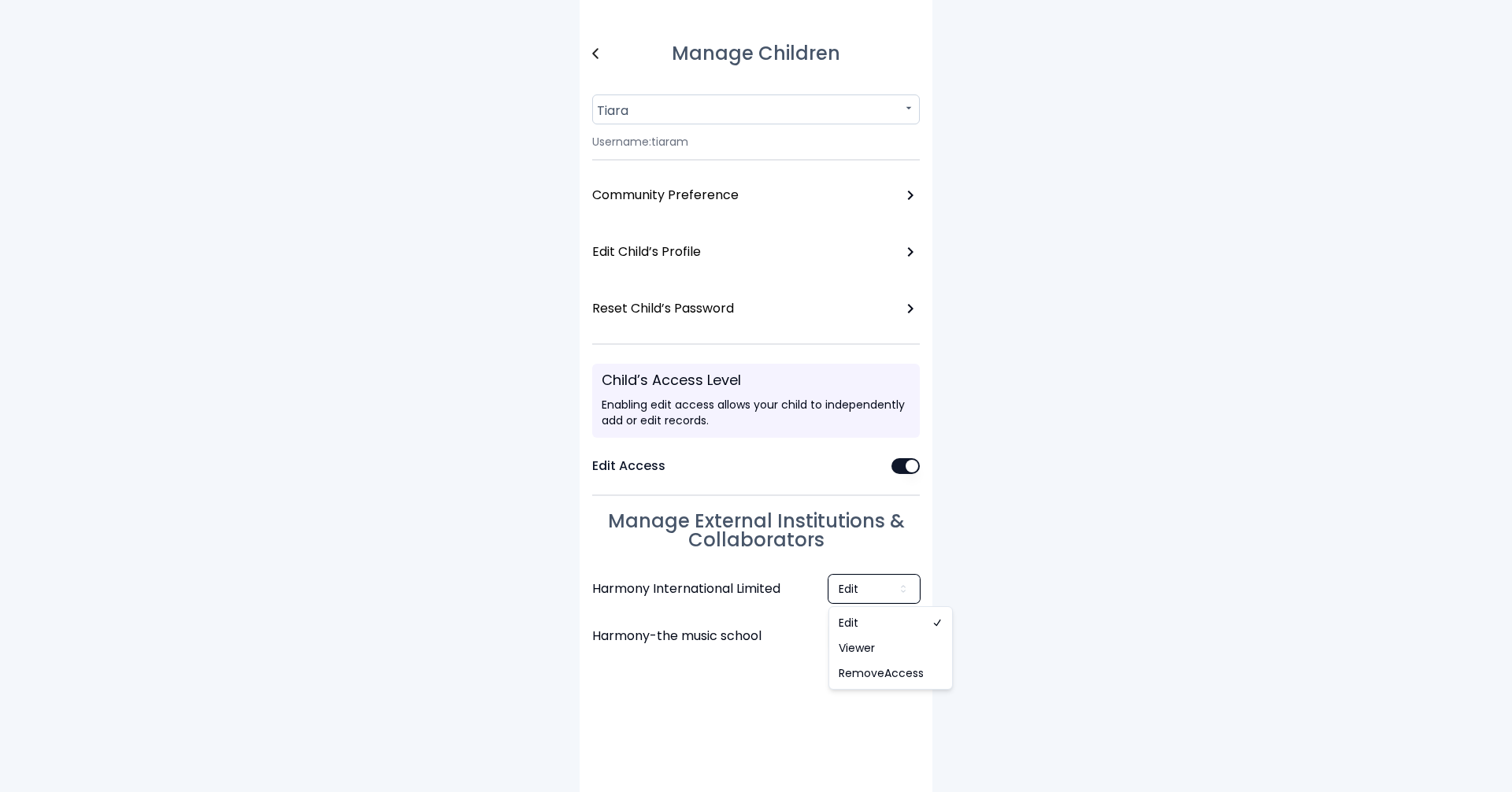 click on "Manage Children Tiara Username:  tiaram Community Preference Edit Child’s Profile Reset Child’s Password Child’s Access Level Enabling edit access allows your child to independently add or edit records. Edit Access Manage External Institutions & Collaborators Harmony International Limited Edit Harmony-the music school Edit
Edit Viewer RemoveAccess" at bounding box center (756, 396) 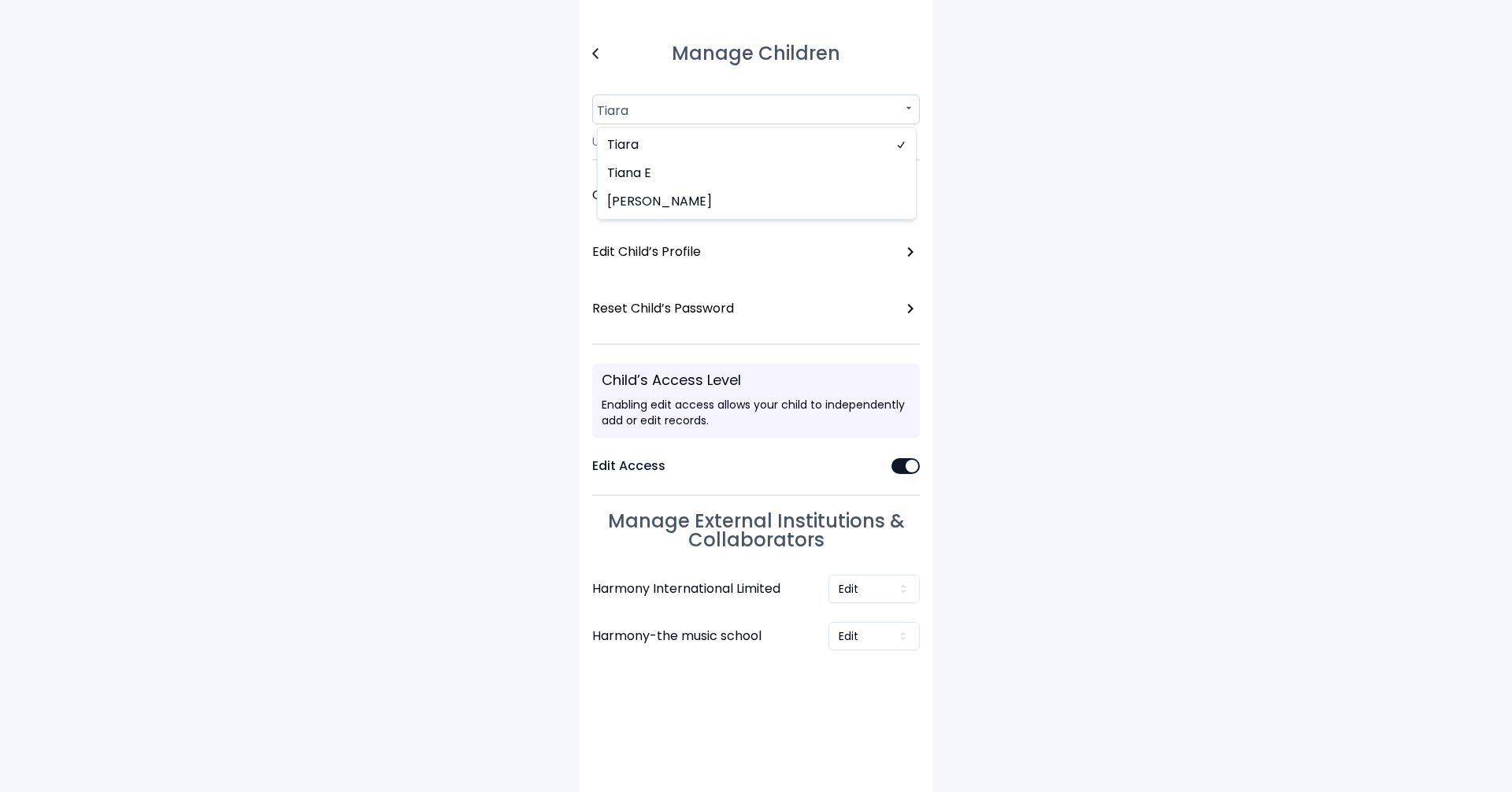 click on "Manage Children Tiara Username:  tiaram Community Preference Edit Child’s Profile Reset Child’s Password Child’s Access Level Enabling edit access allows your child to independently add or edit records. Edit Access Manage External Institutions & Collaborators Harmony International Limited Edit Harmony-the music school Edit
[PERSON_NAME] E  [PERSON_NAME]" at bounding box center [756, 396] 